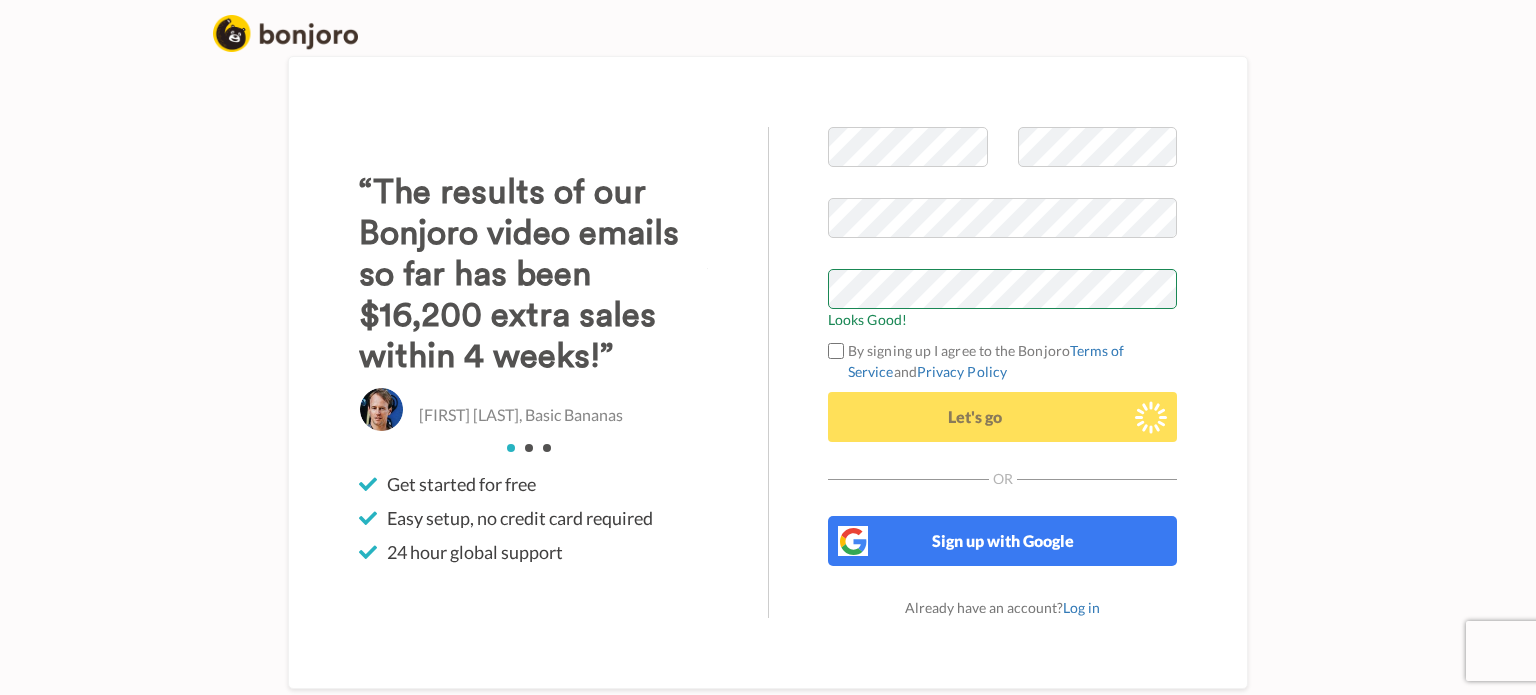 scroll, scrollTop: 0, scrollLeft: 0, axis: both 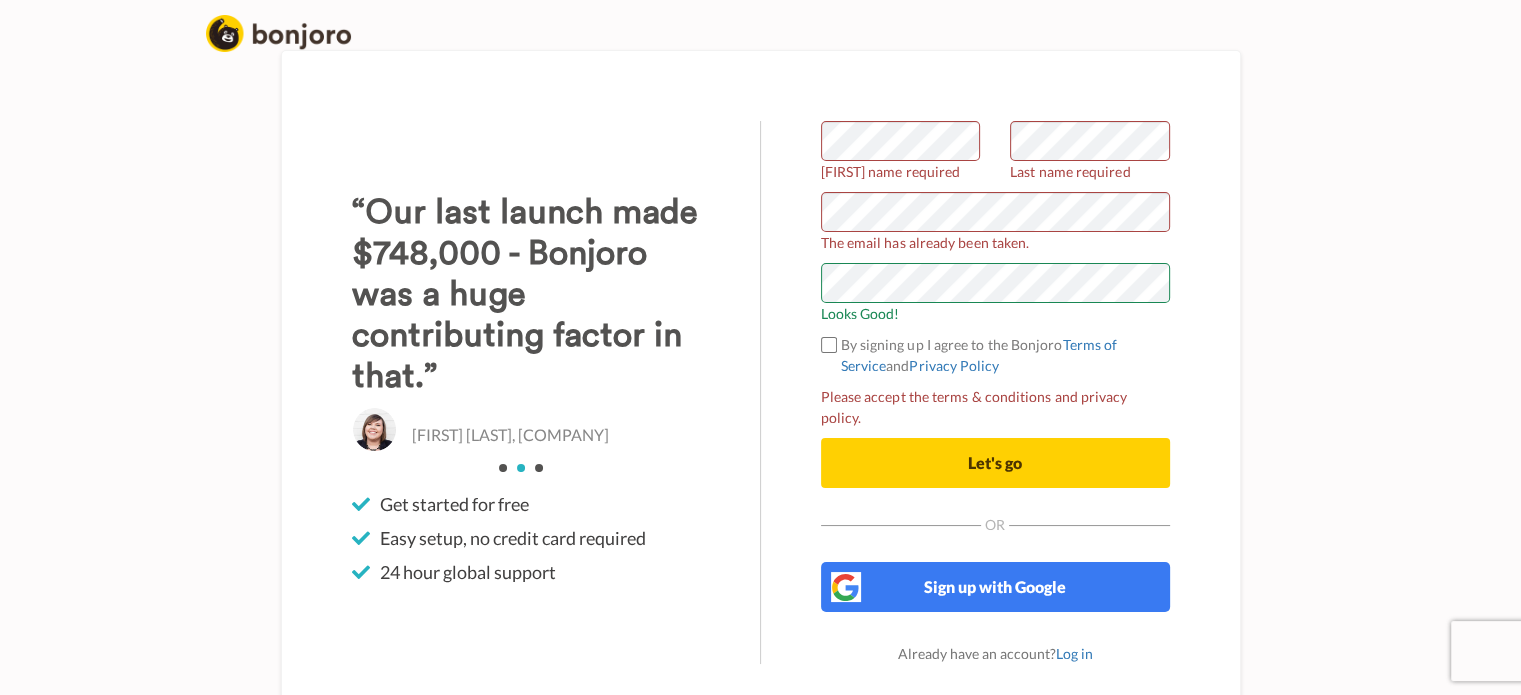 click on "Welcome to Bonjoro
First name required
Last name required
The email has already been taken.
Looks Good!
By signing up I agree to the Bonjoro  Terms of Service  and
Privacy Policy
Please accept the terms & conditions and privacy policy.
Let's go
Sign up with Email
Or" at bounding box center (761, 392) 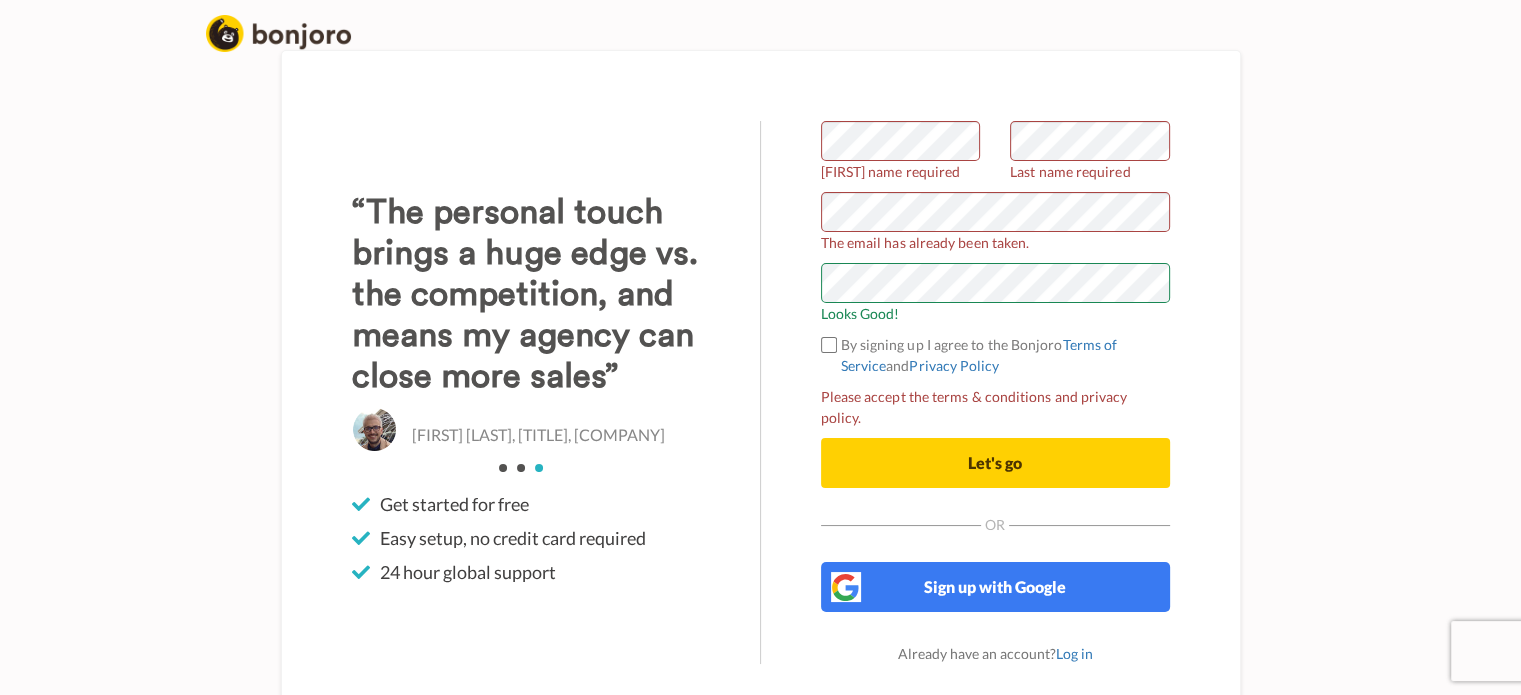 click on "Welcome to Bonjoro
First name required
Last name required
The email has already been taken.
Looks Good!
By signing up I agree to the Bonjoro  Terms of Service  and
Privacy Policy
Please accept the terms & conditions and privacy policy.
Let's go
Sign up with Email
Or" at bounding box center [761, 392] 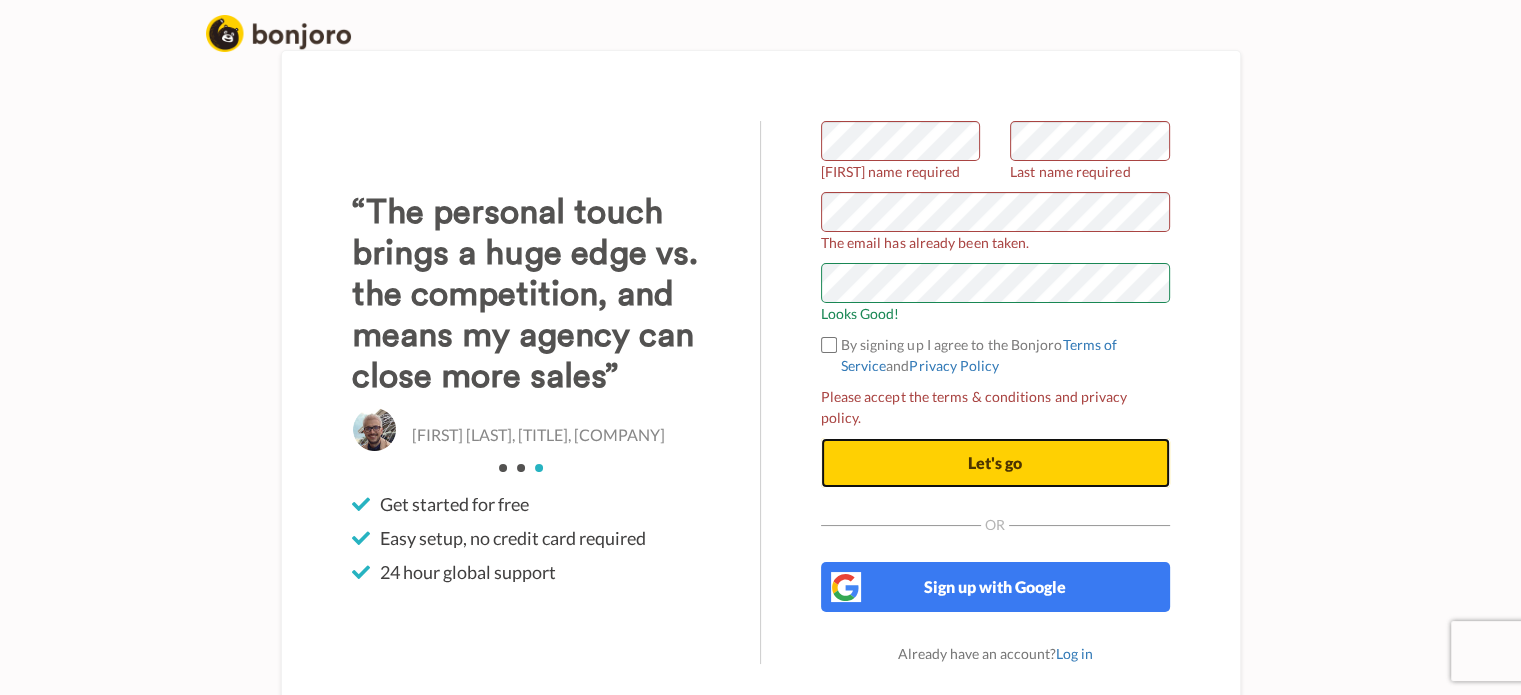 click on "Let's go" at bounding box center (995, 462) 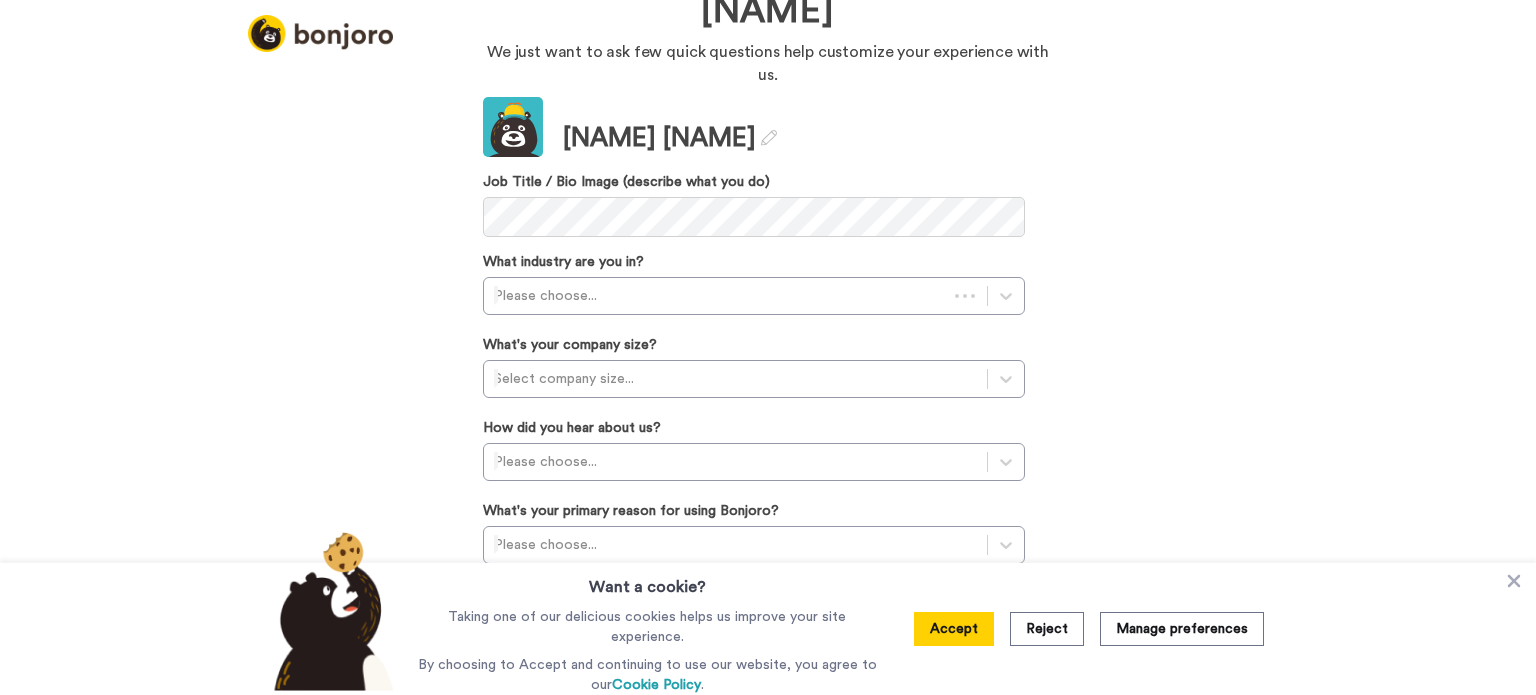 scroll, scrollTop: 0, scrollLeft: 0, axis: both 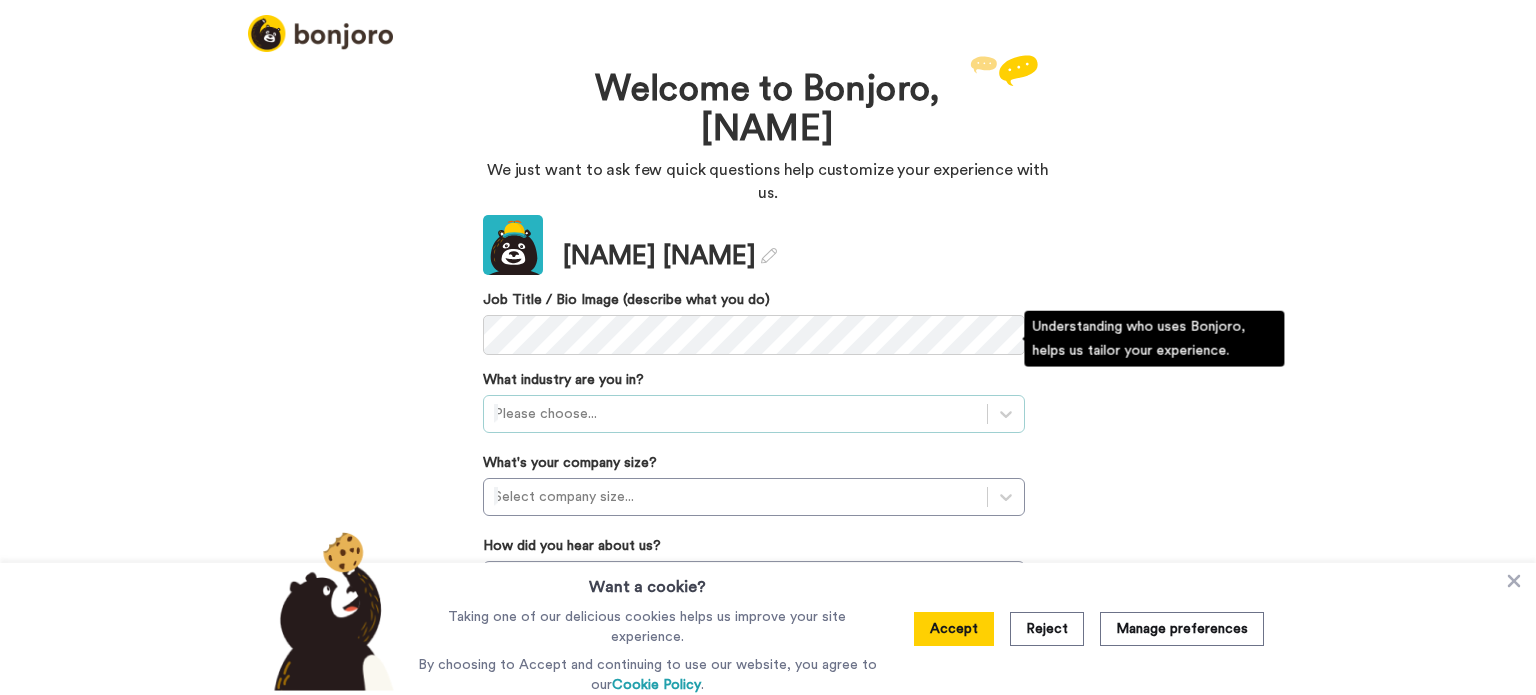 click at bounding box center [735, 414] 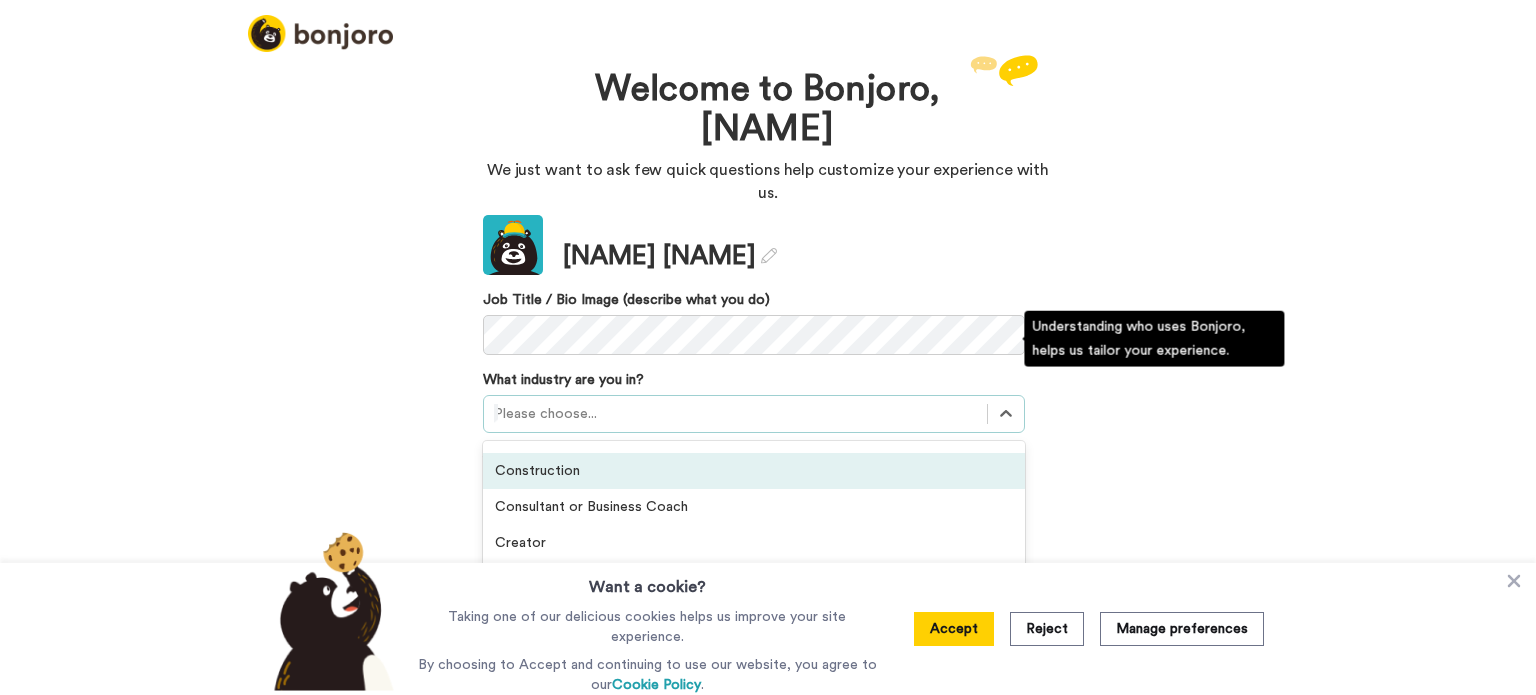 scroll, scrollTop: 200, scrollLeft: 0, axis: vertical 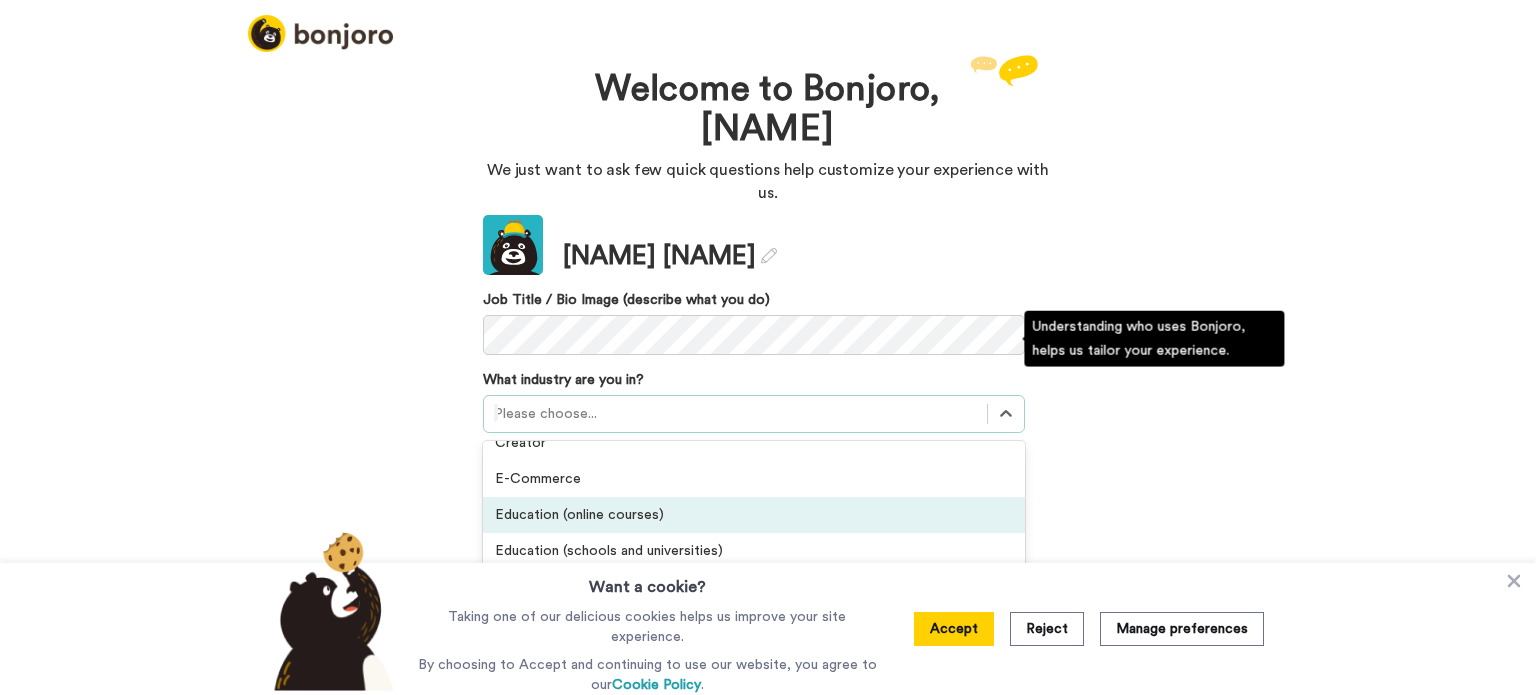 click on "Education (online courses)" at bounding box center [754, 515] 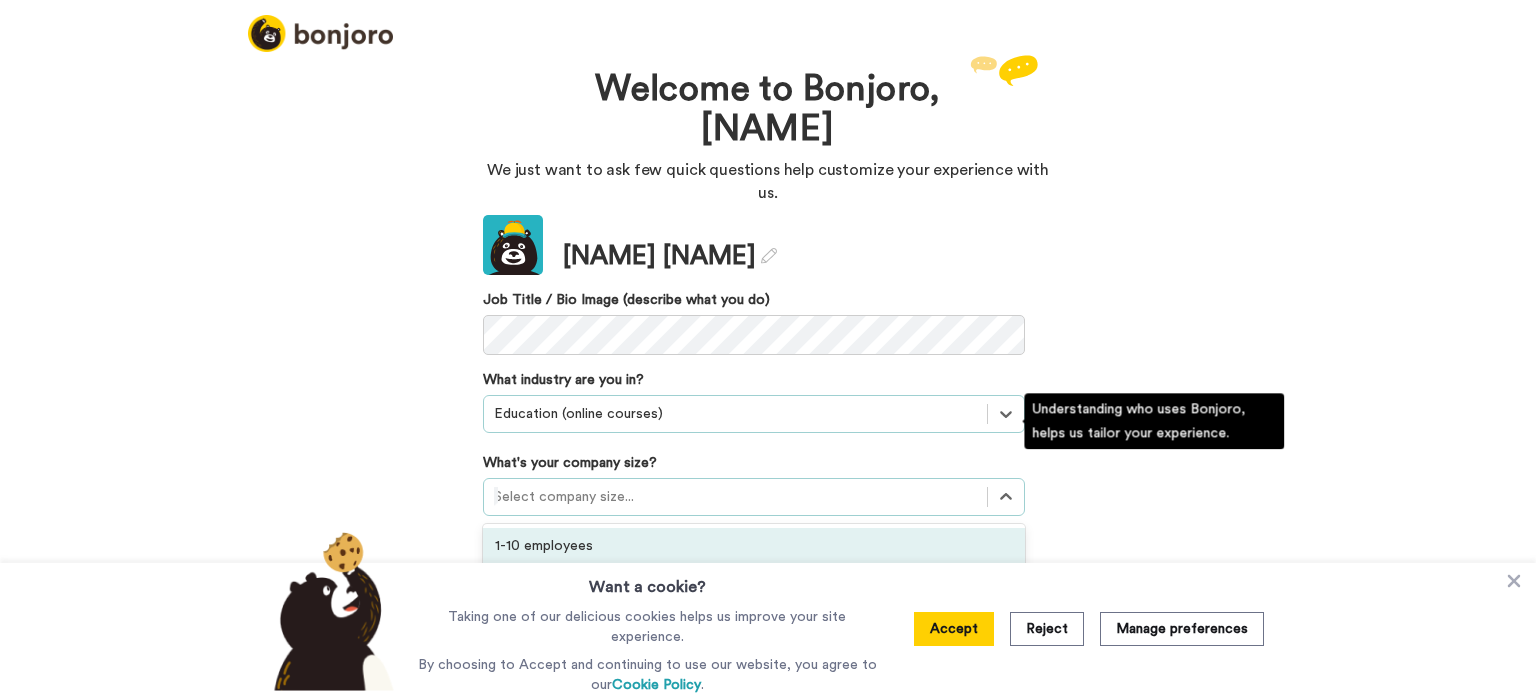 click at bounding box center (735, 497) 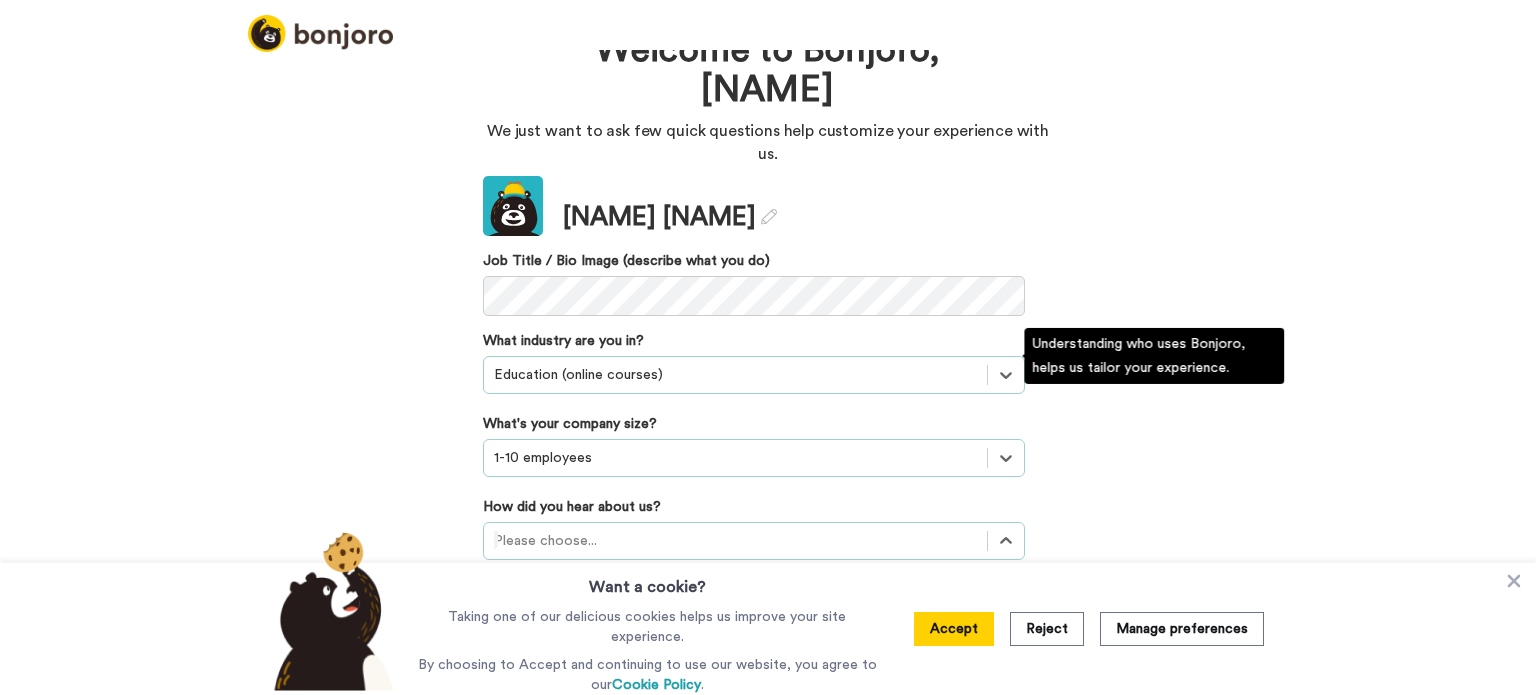 scroll, scrollTop: 148, scrollLeft: 0, axis: vertical 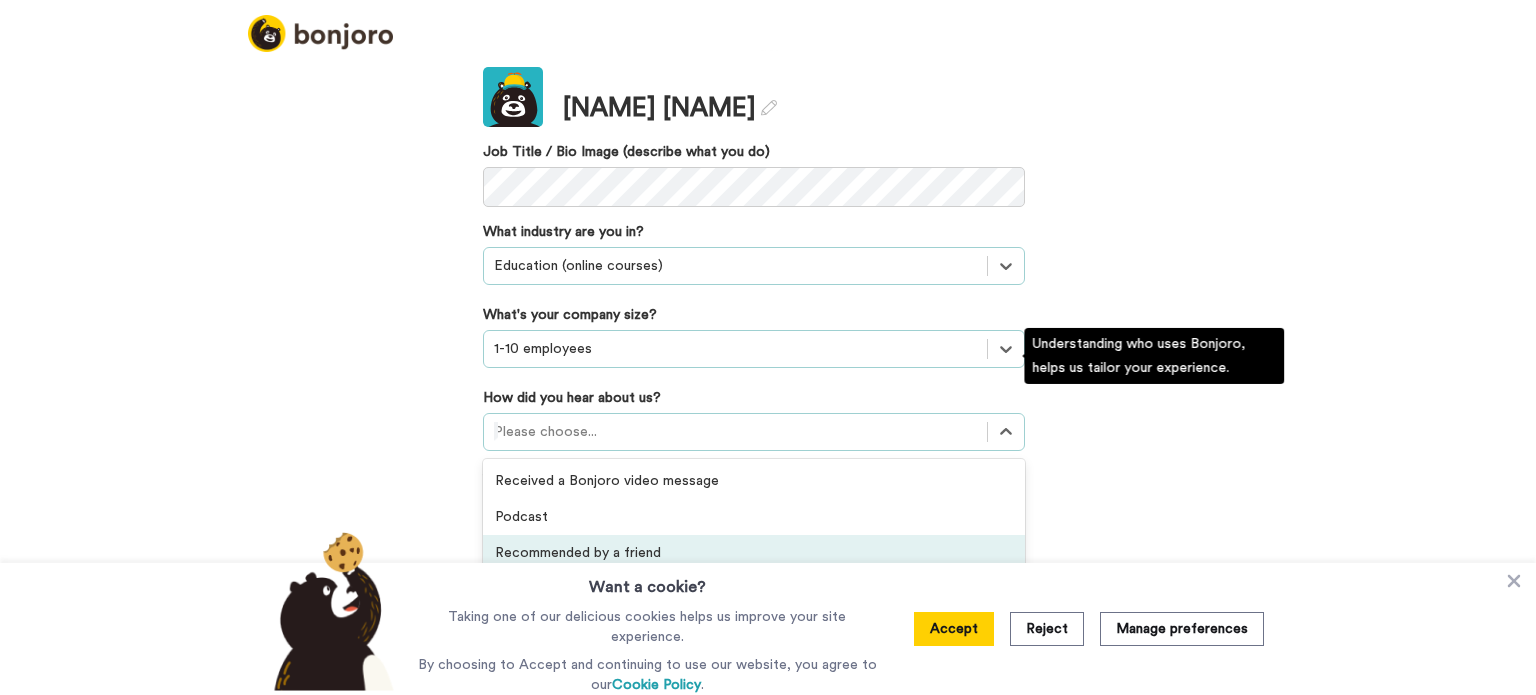 click on "option Recommended by a friend focused, 3 of 20. 20 results available. Use Up and Down to choose options, press Enter to select the currently focused option, press Escape to exit the menu, press Tab to select the option and exit the menu. Please choose... Received a Bonjoro video message Podcast Recommended by a friend GIF Signature Maker Bonjoro's blog A company's blog Social media post Private group or community Facebook ad Google ad YouTube ad Integration listing Agency recommendations Webinar Online event Offline event Invited by a colleague Received a testimonial request Saw Bonjoro testimonials embedded on a website Others" at bounding box center [754, 432] 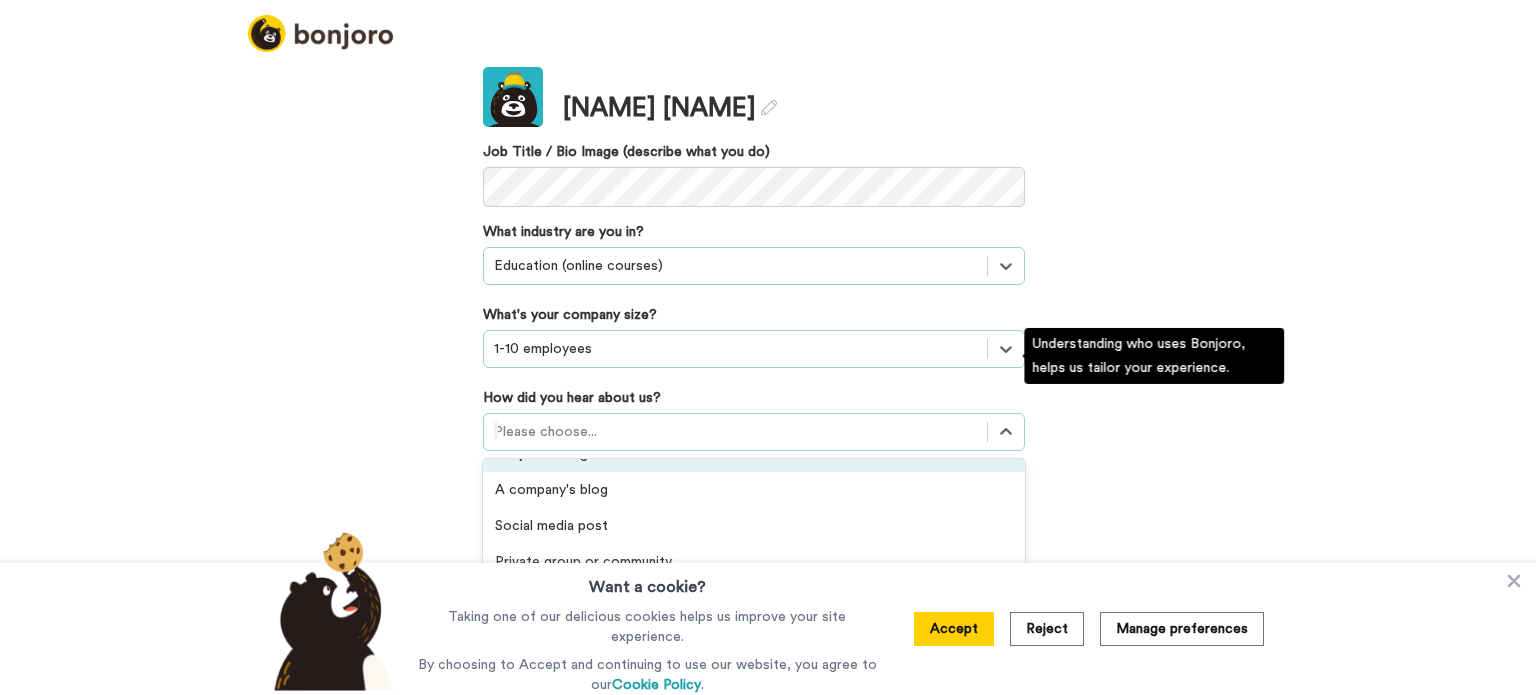 scroll, scrollTop: 200, scrollLeft: 0, axis: vertical 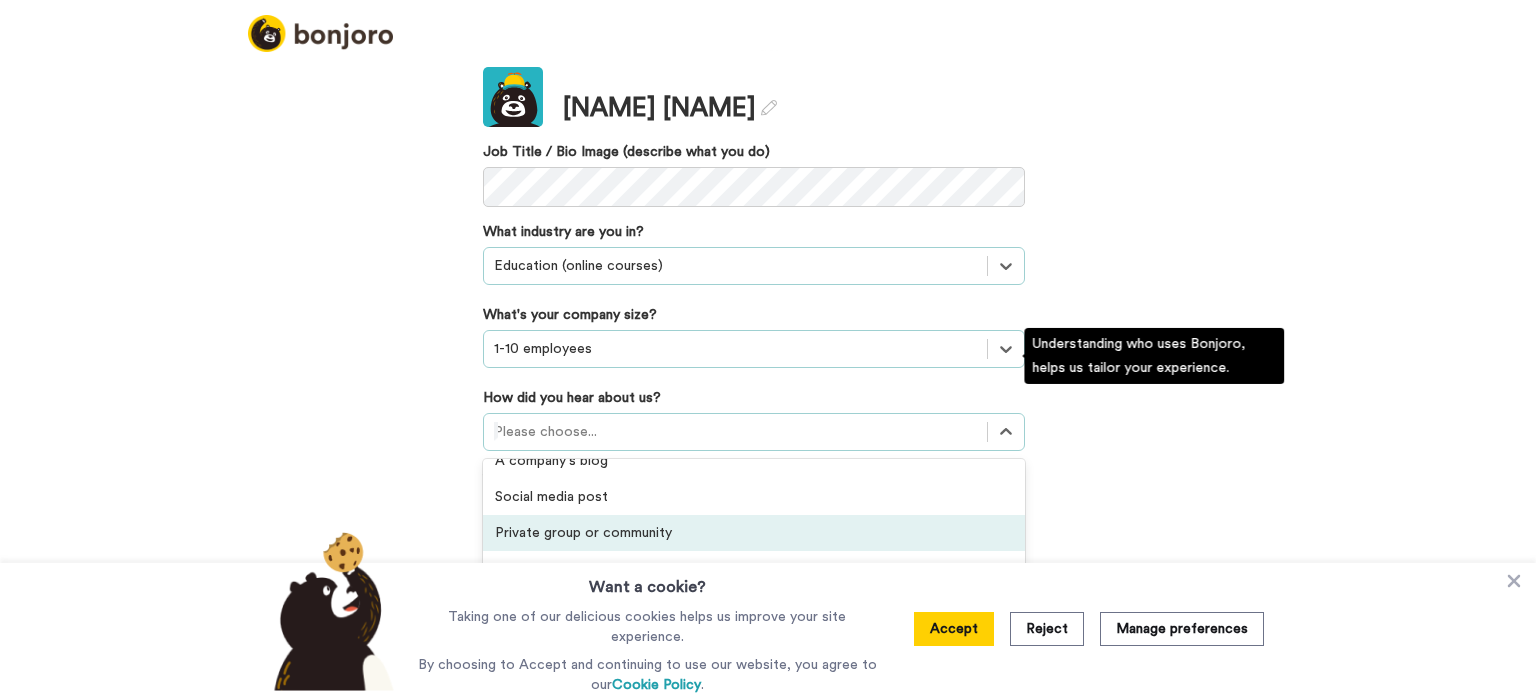 click on "Private group or community" at bounding box center (754, 533) 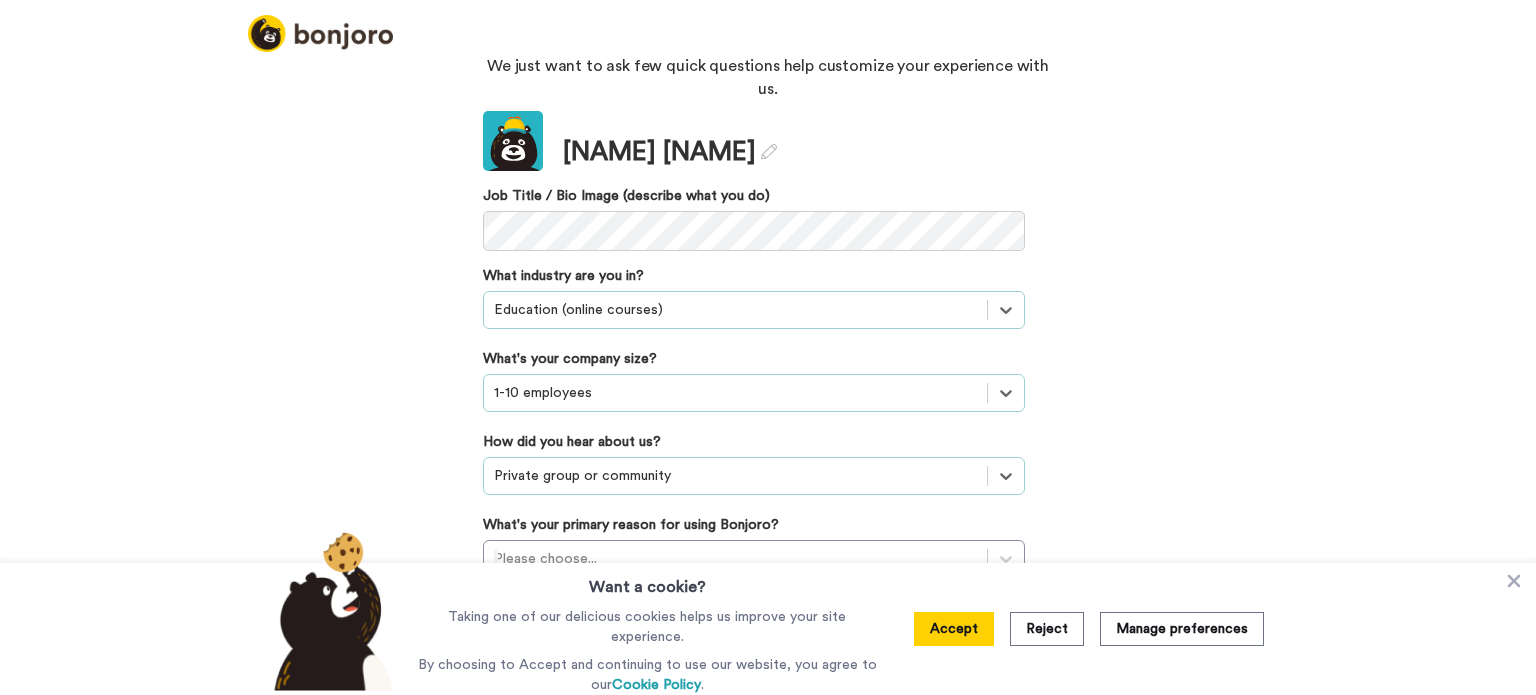 scroll, scrollTop: 39, scrollLeft: 0, axis: vertical 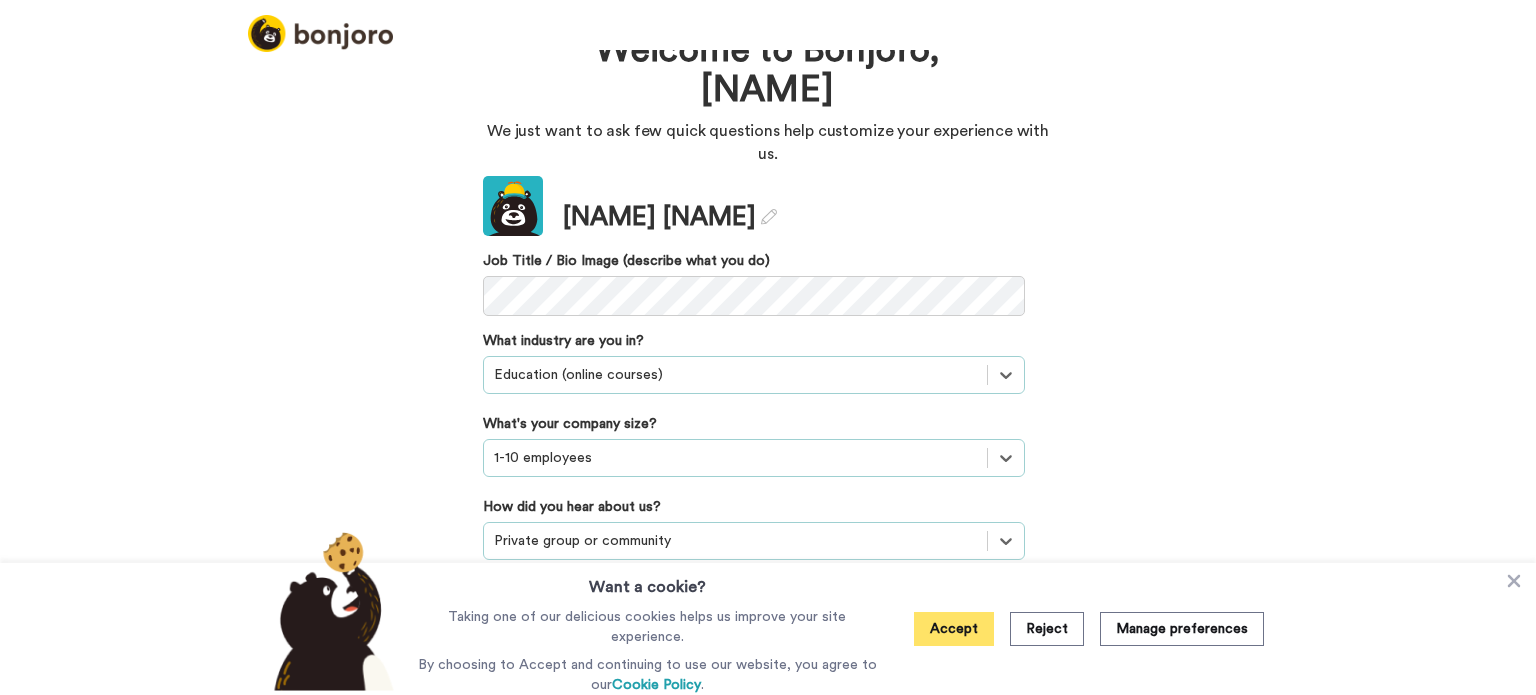 click on "Accept" at bounding box center [954, 629] 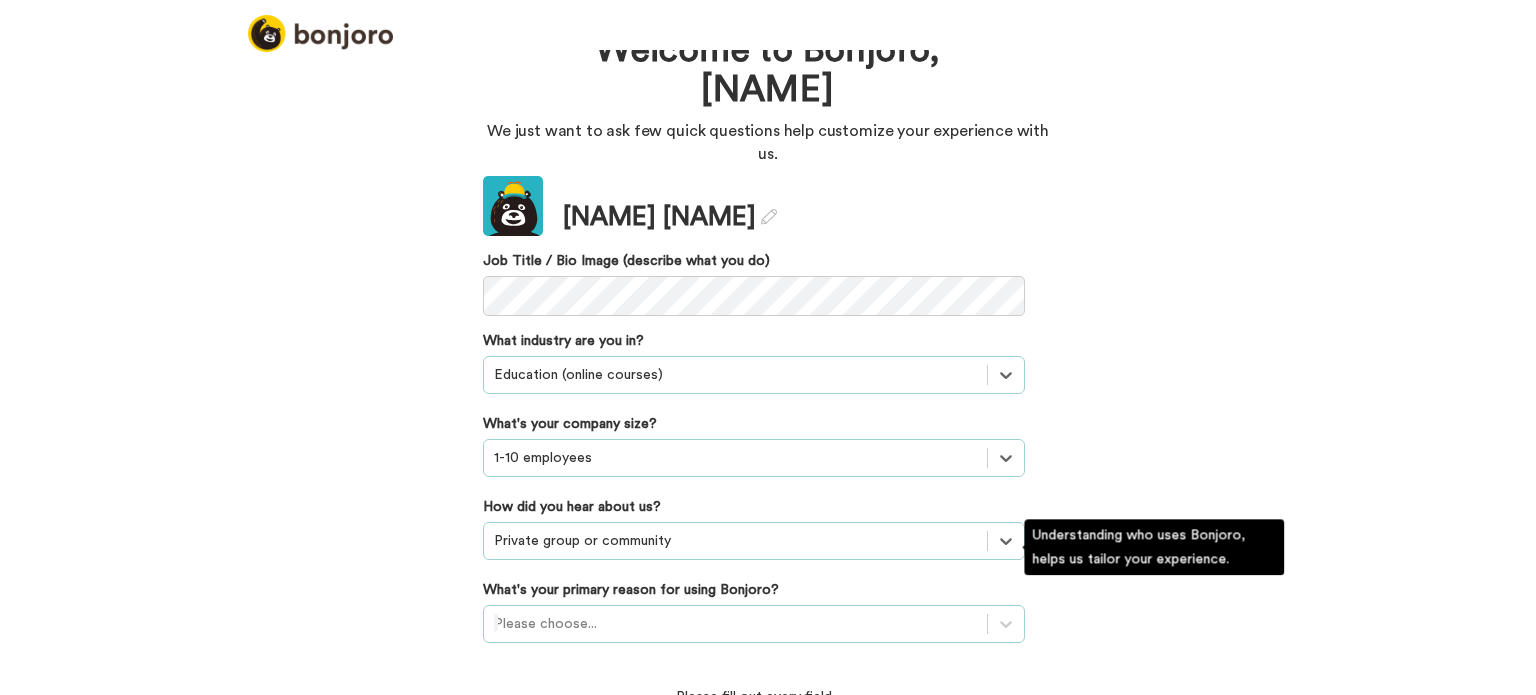 click on "Please choose..." at bounding box center (754, 624) 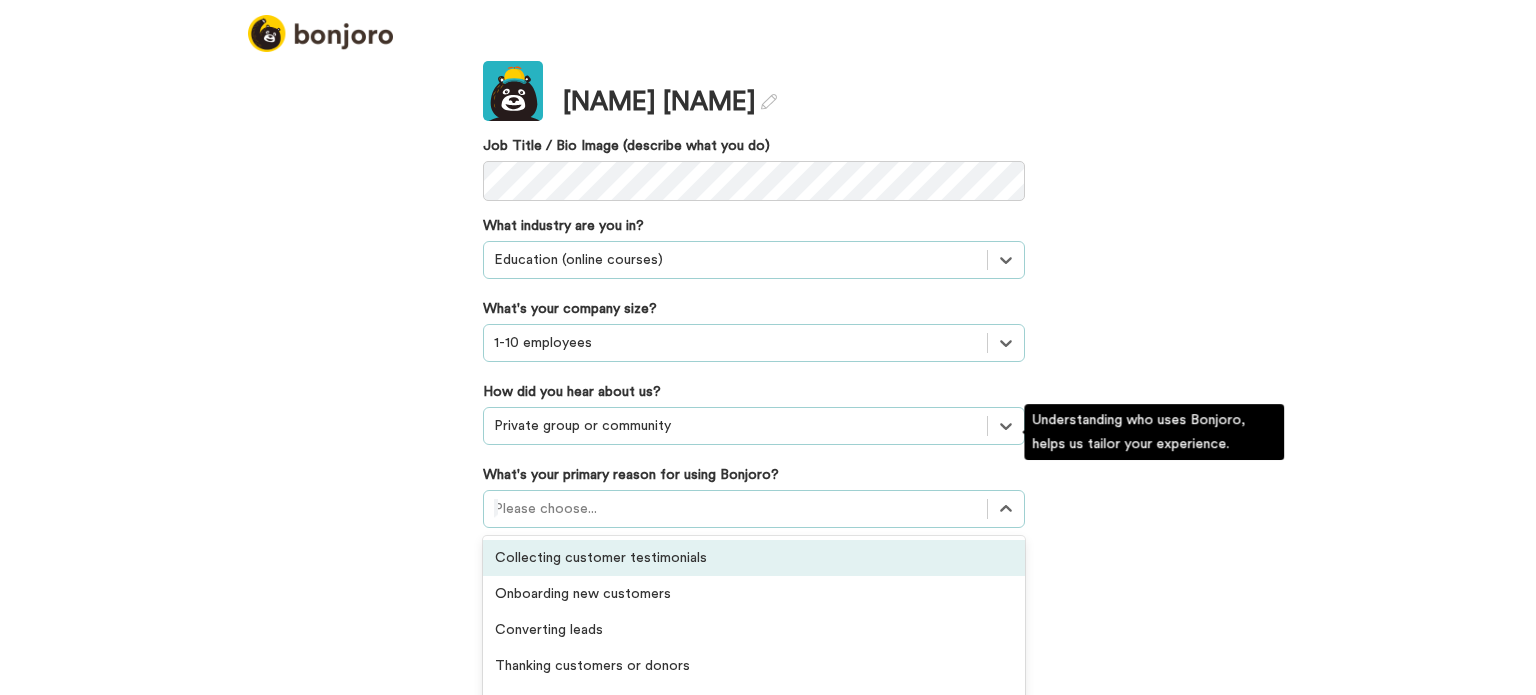 click on "Collecting customer testimonials" at bounding box center [754, 558] 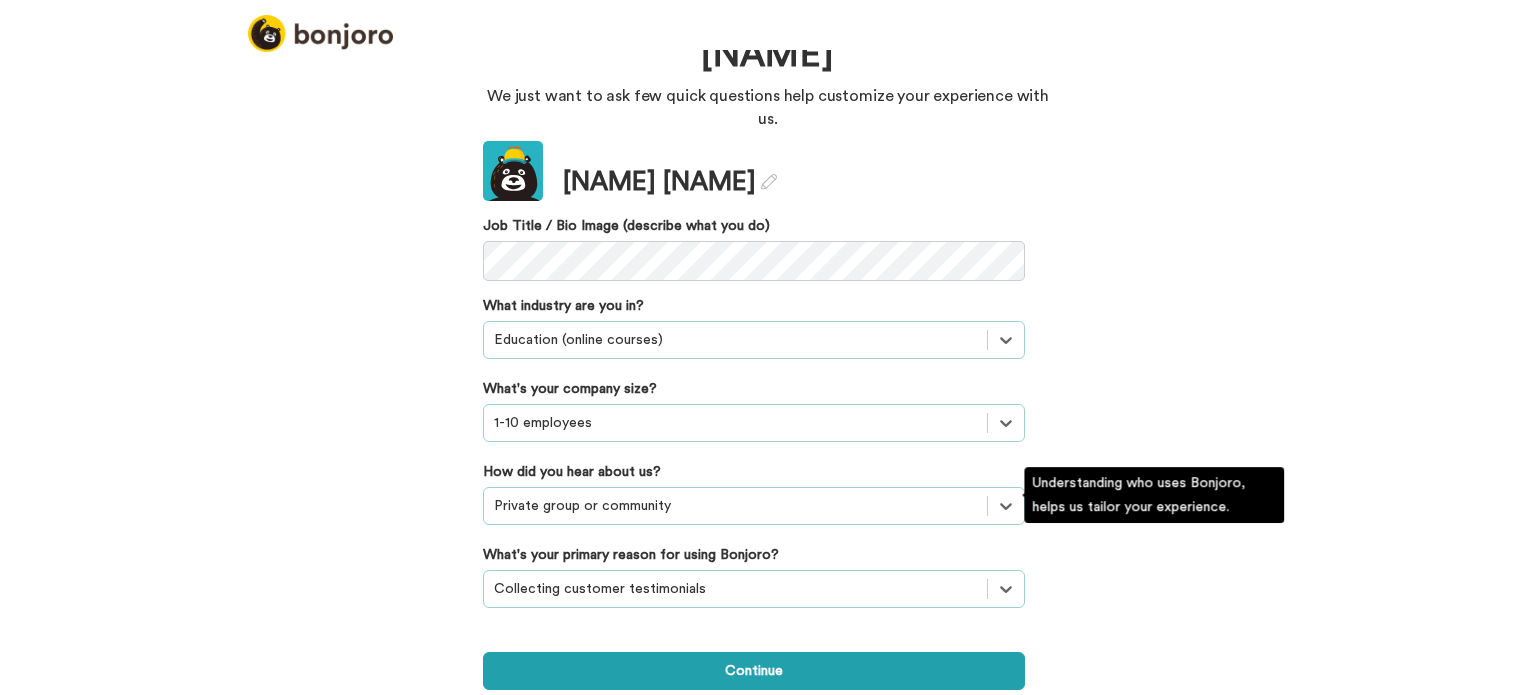 scroll, scrollTop: 8, scrollLeft: 0, axis: vertical 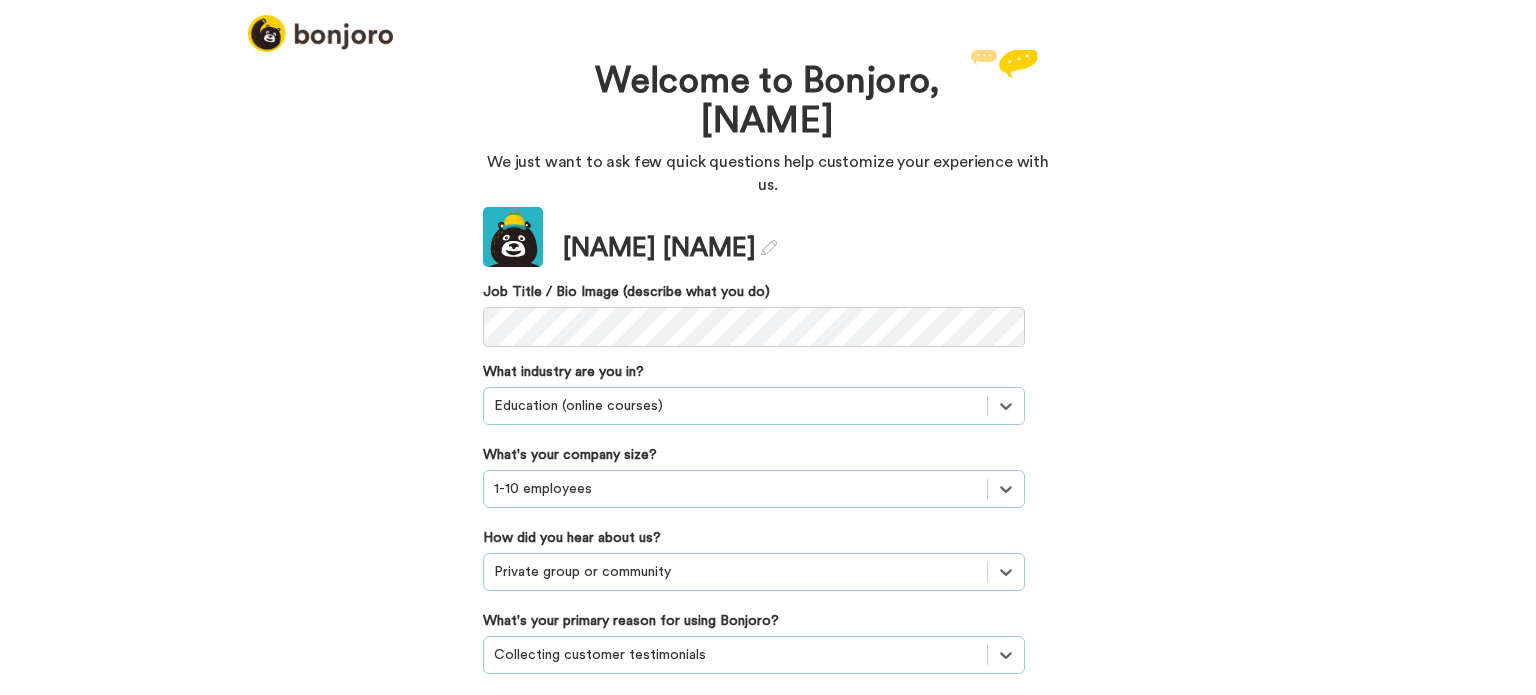 click on "Welcome to Bonjoro,  Neil We just want to ask few quick questions help customize your experience with us. Update Neil   Santos Job Title / Bio Image (describe what you do) What industry are you in? option Education (online courses), selected.   Select is focused ,type to refine list, press Down to open the menu,  Education (online courses) What's your company size? option 1-10 employees, selected.   Select is focused ,type to refine list, press Down to open the menu,  1-10 employees How did you hear about us? option Private group or community, selected.   Select is focused ,type to refine list, press Down to open the menu,  Private group or community What's your primary reason for using Bonjoro? option Collecting customer testimonials, selected.   Select is focused ,type to refine list, press Down to open the menu,  Collecting customer testimonials Continue" at bounding box center (768, 372) 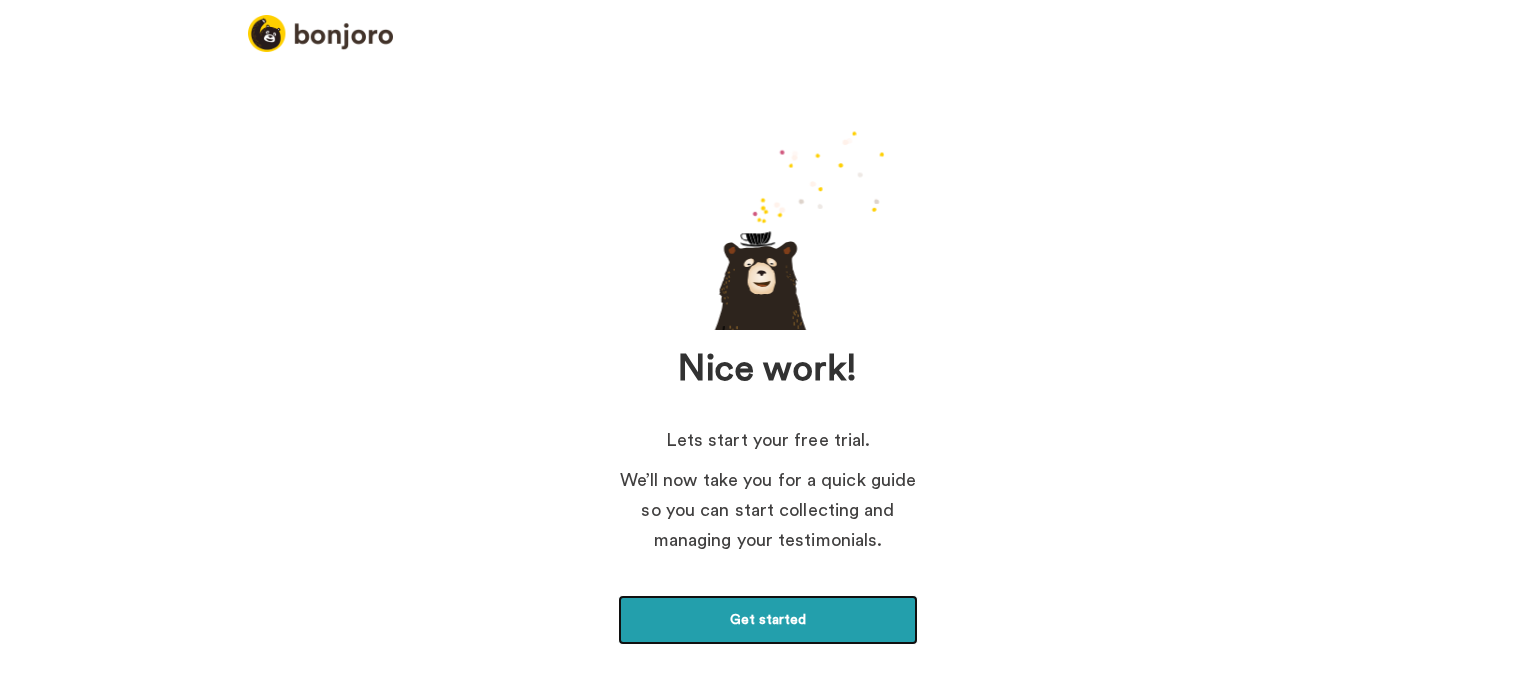 click on "Get started" at bounding box center (768, 620) 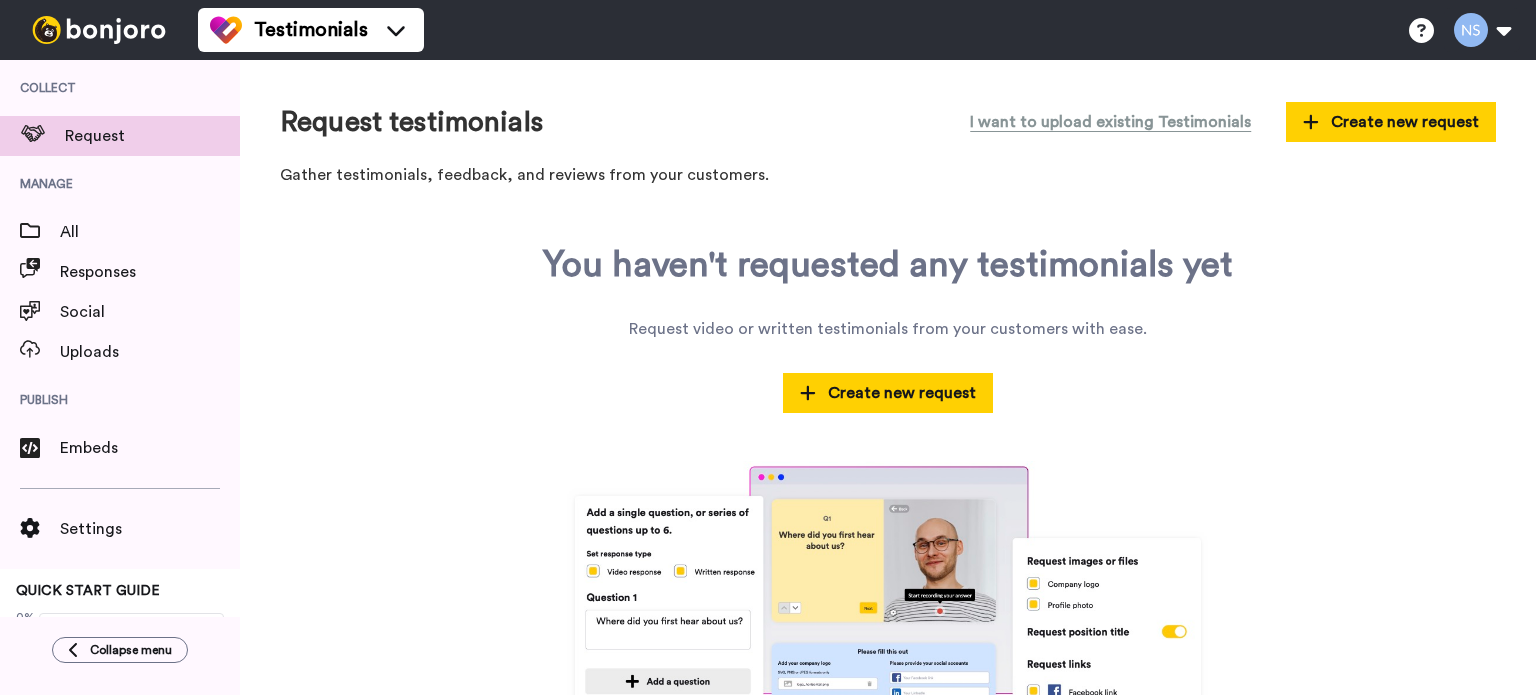 scroll, scrollTop: 0, scrollLeft: 0, axis: both 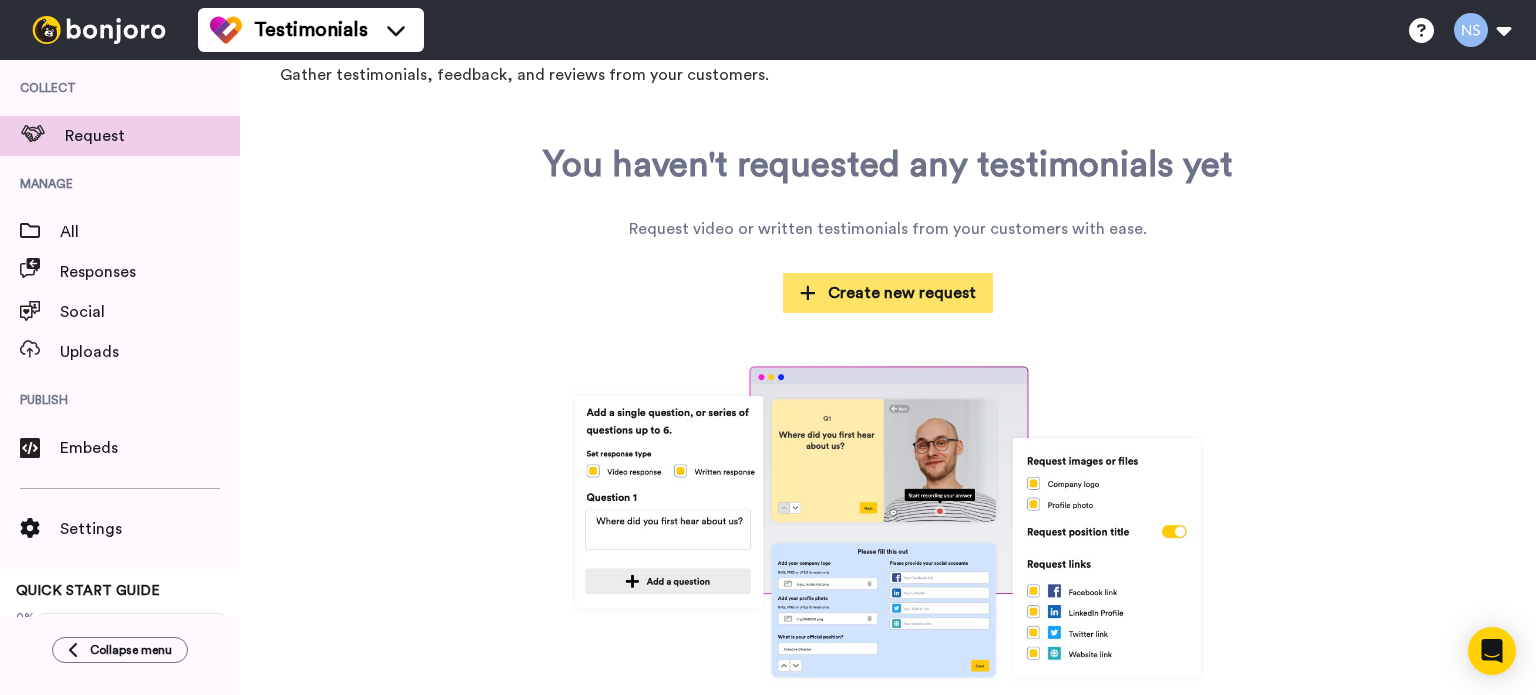 click on "Create new request" at bounding box center [888, 293] 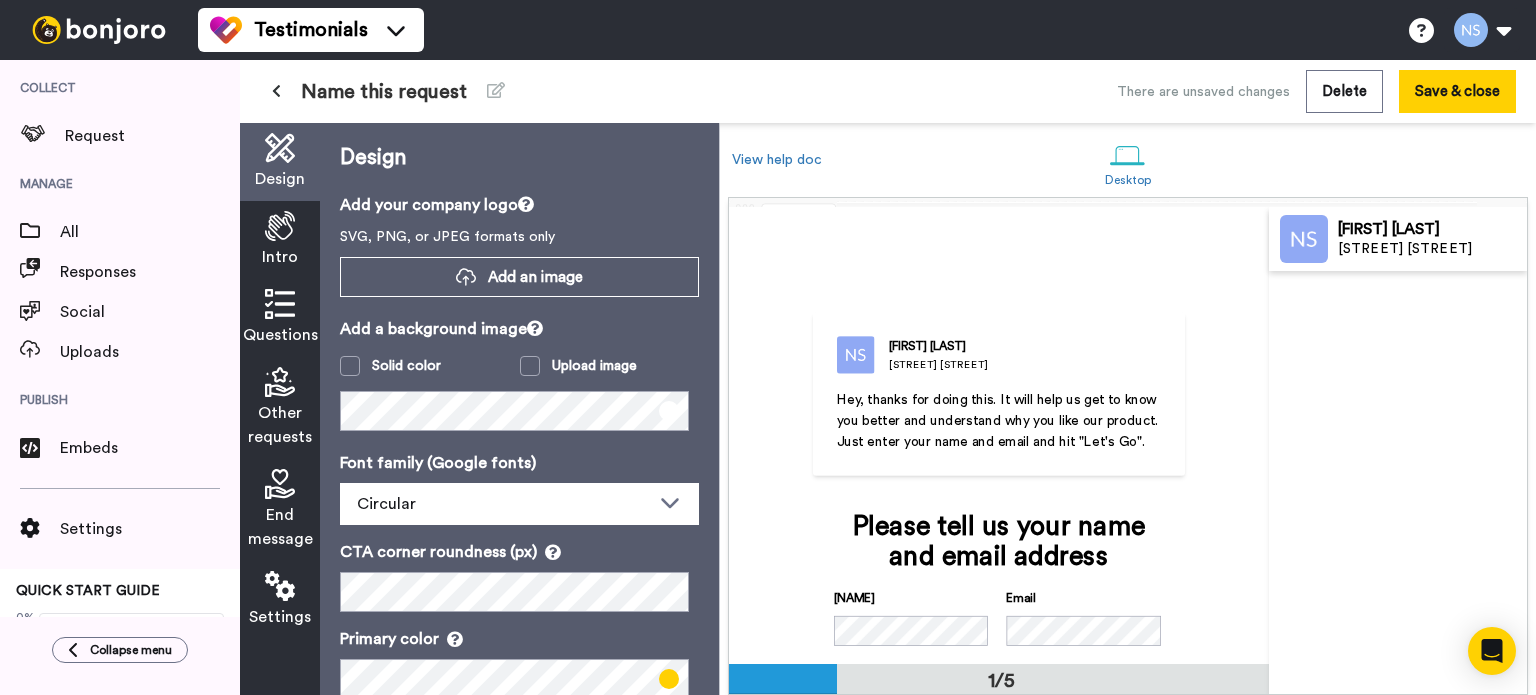 scroll, scrollTop: 0, scrollLeft: 0, axis: both 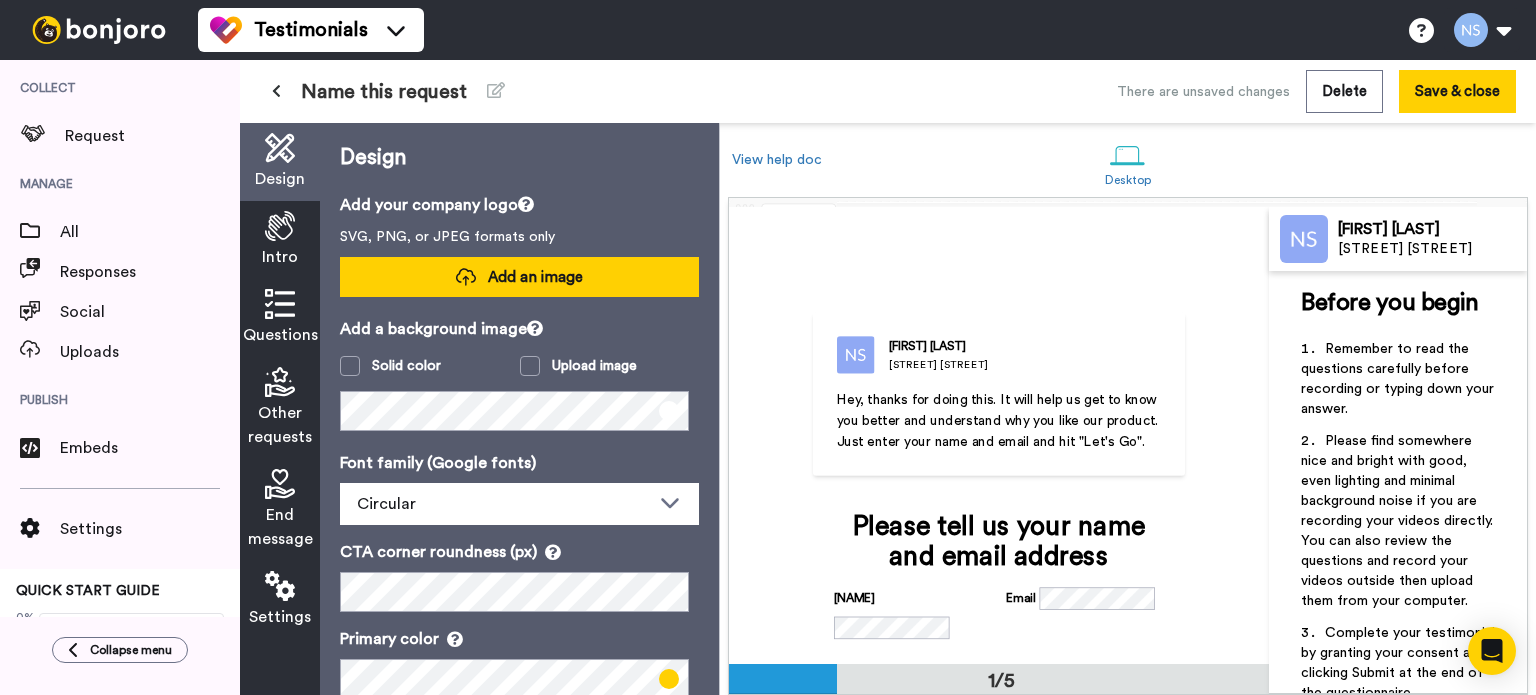 click on "Add an image" at bounding box center (535, 277) 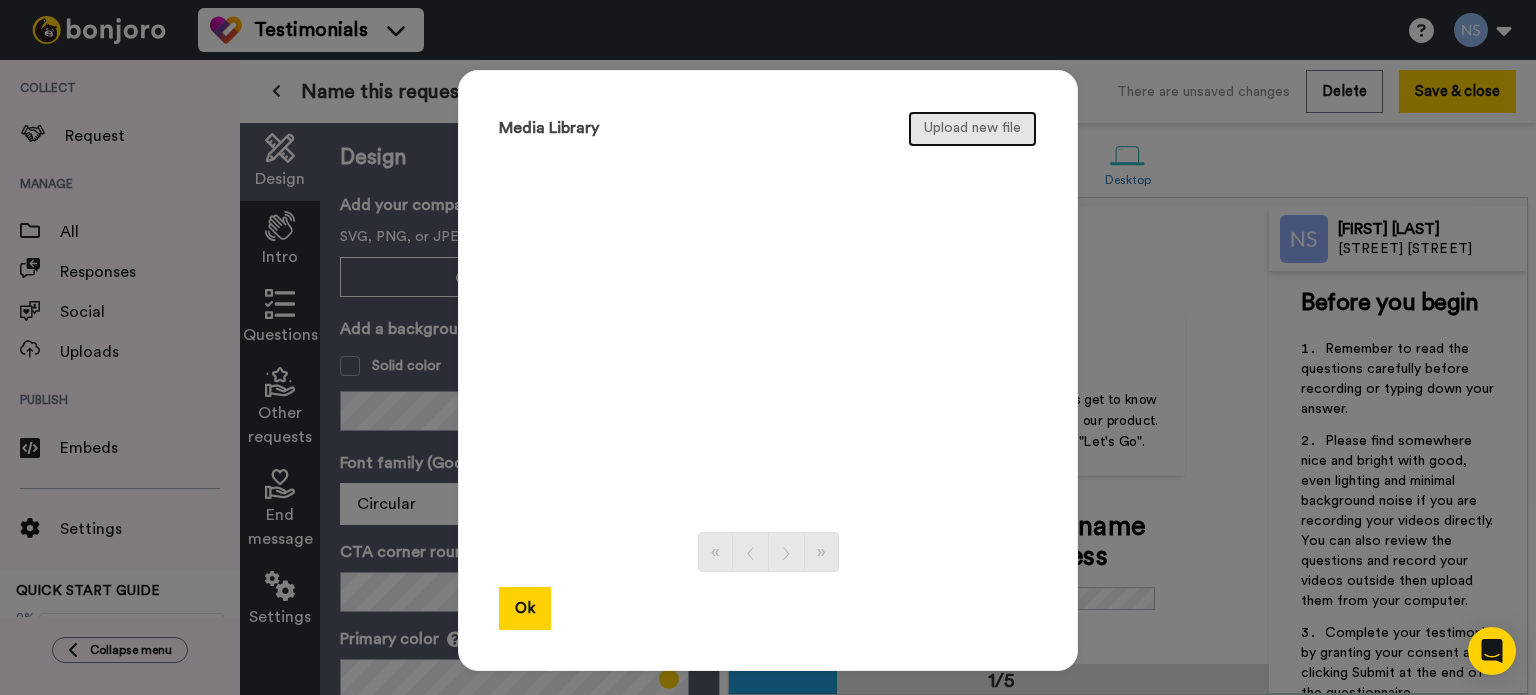 click on "Upload new file" at bounding box center [972, 129] 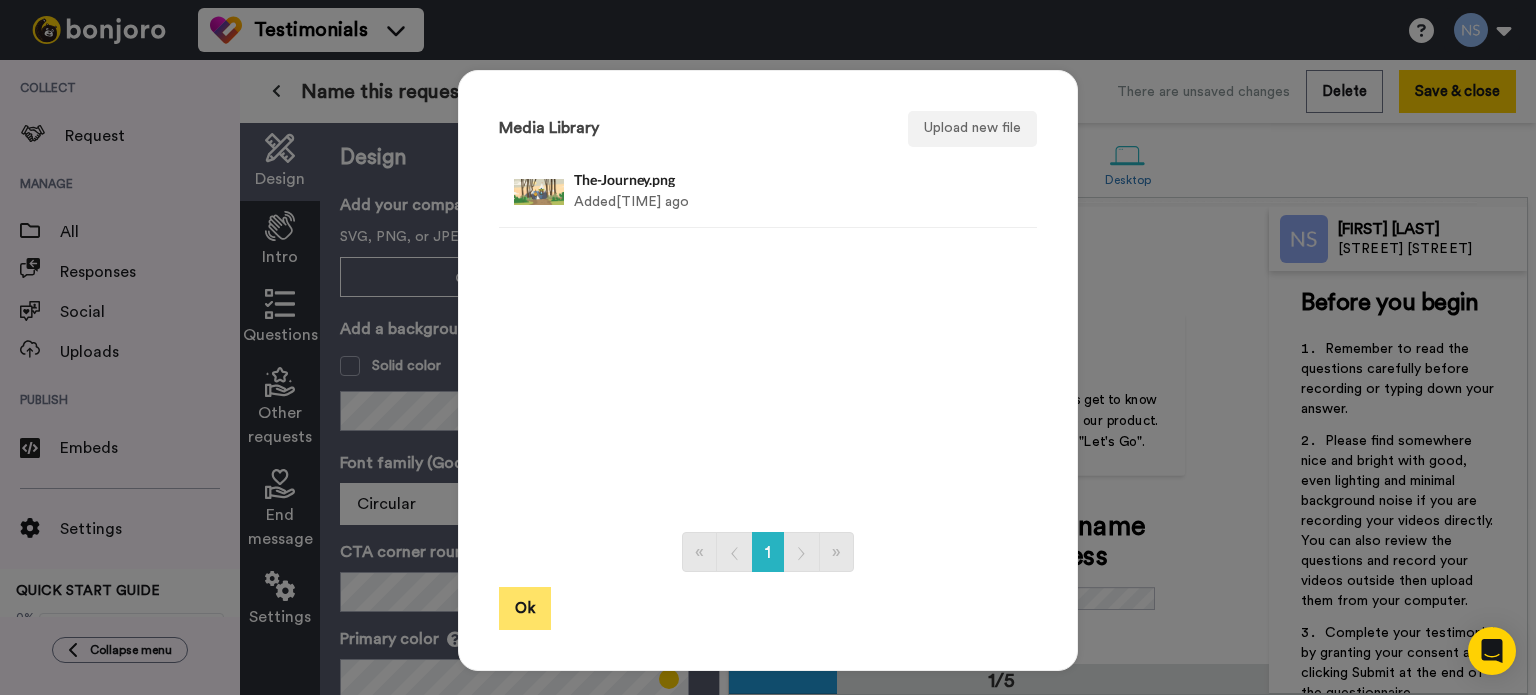 click on "Ok" at bounding box center (525, 608) 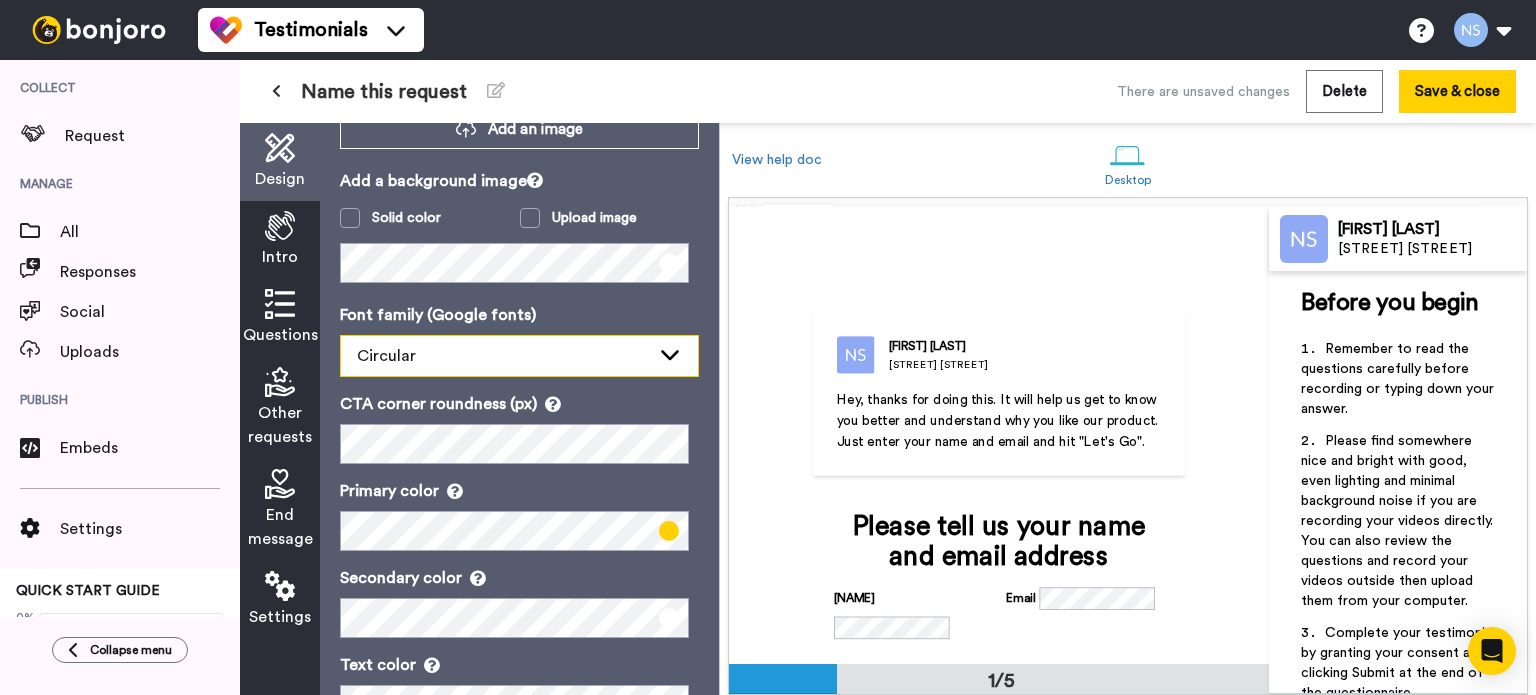 scroll, scrollTop: 100, scrollLeft: 0, axis: vertical 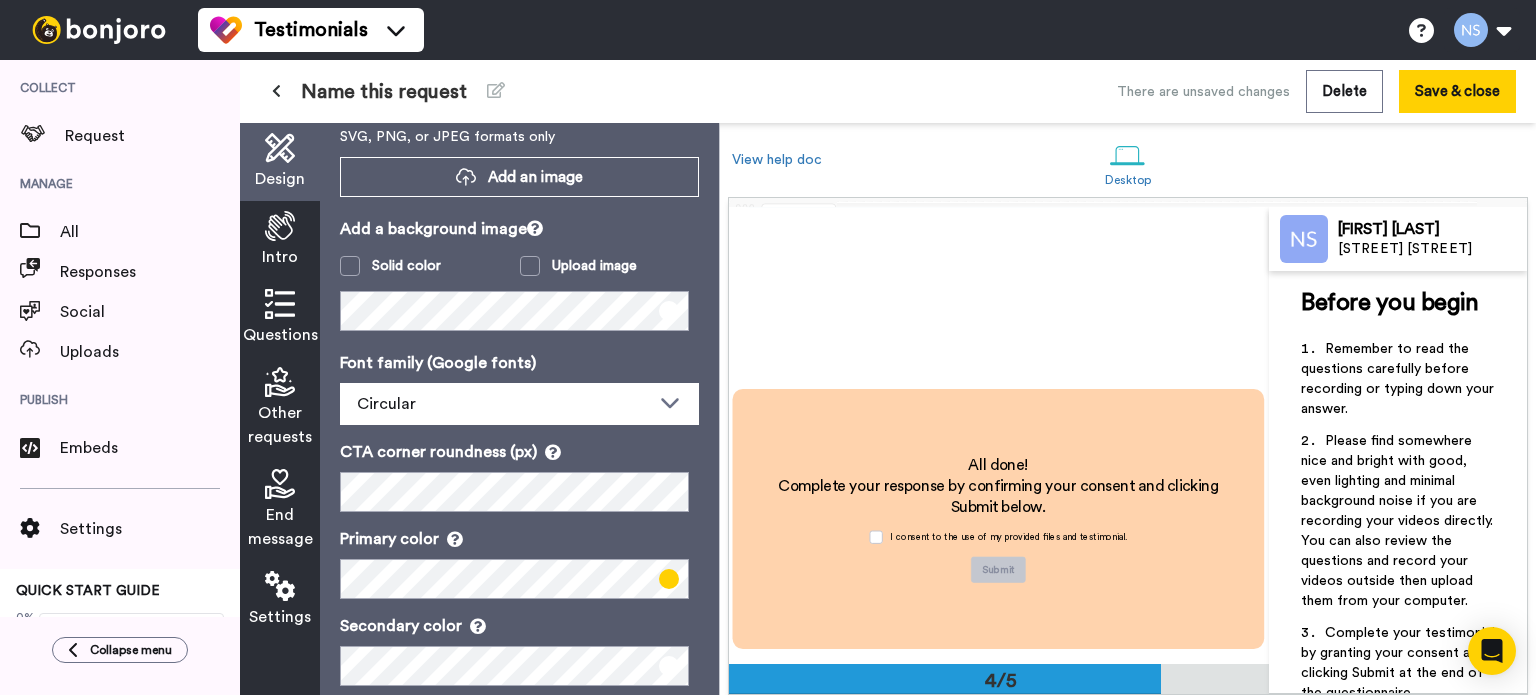 click on "All done! Complete your response by confirming your consent and clicking Submit below. I consent to the use of my provided files and testimonial. Submit" at bounding box center (999, 519) 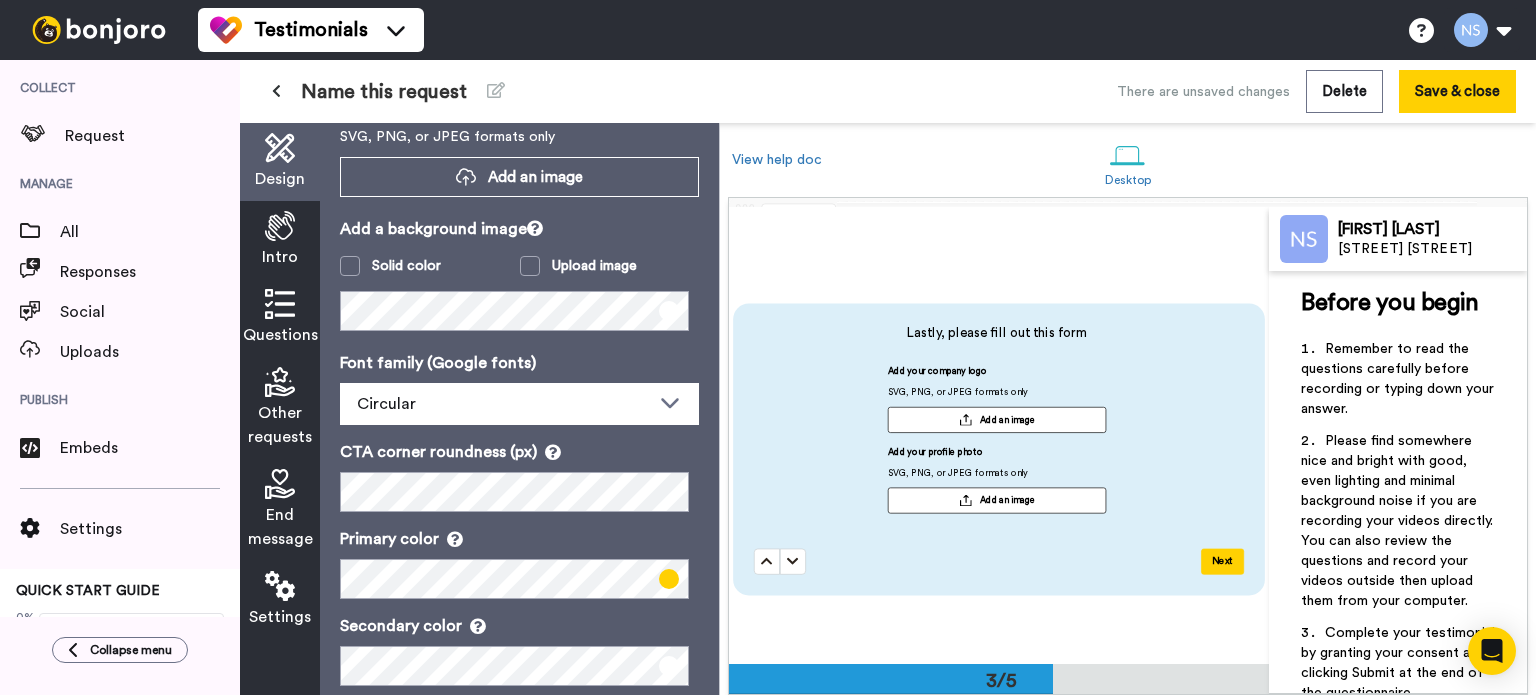 scroll, scrollTop: 888, scrollLeft: 0, axis: vertical 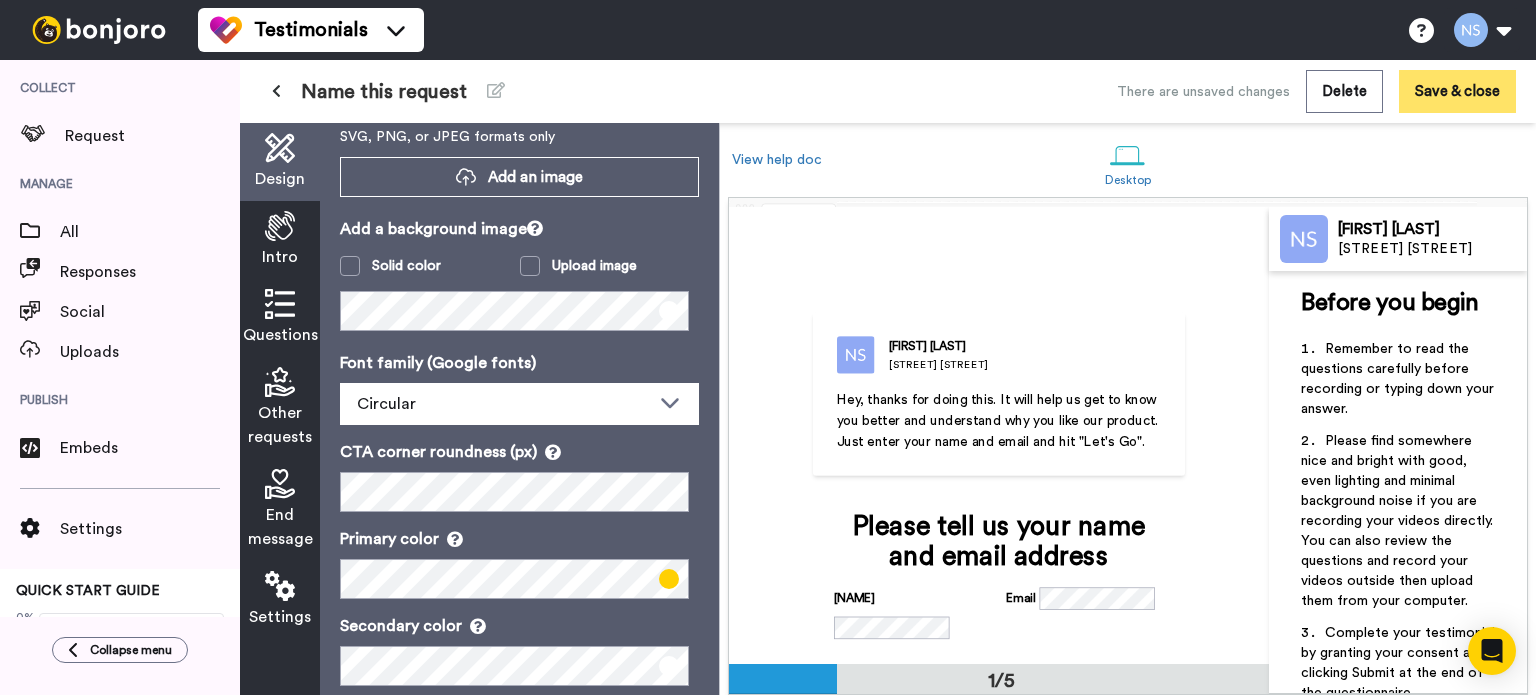 click on "Save & close" at bounding box center (1457, 91) 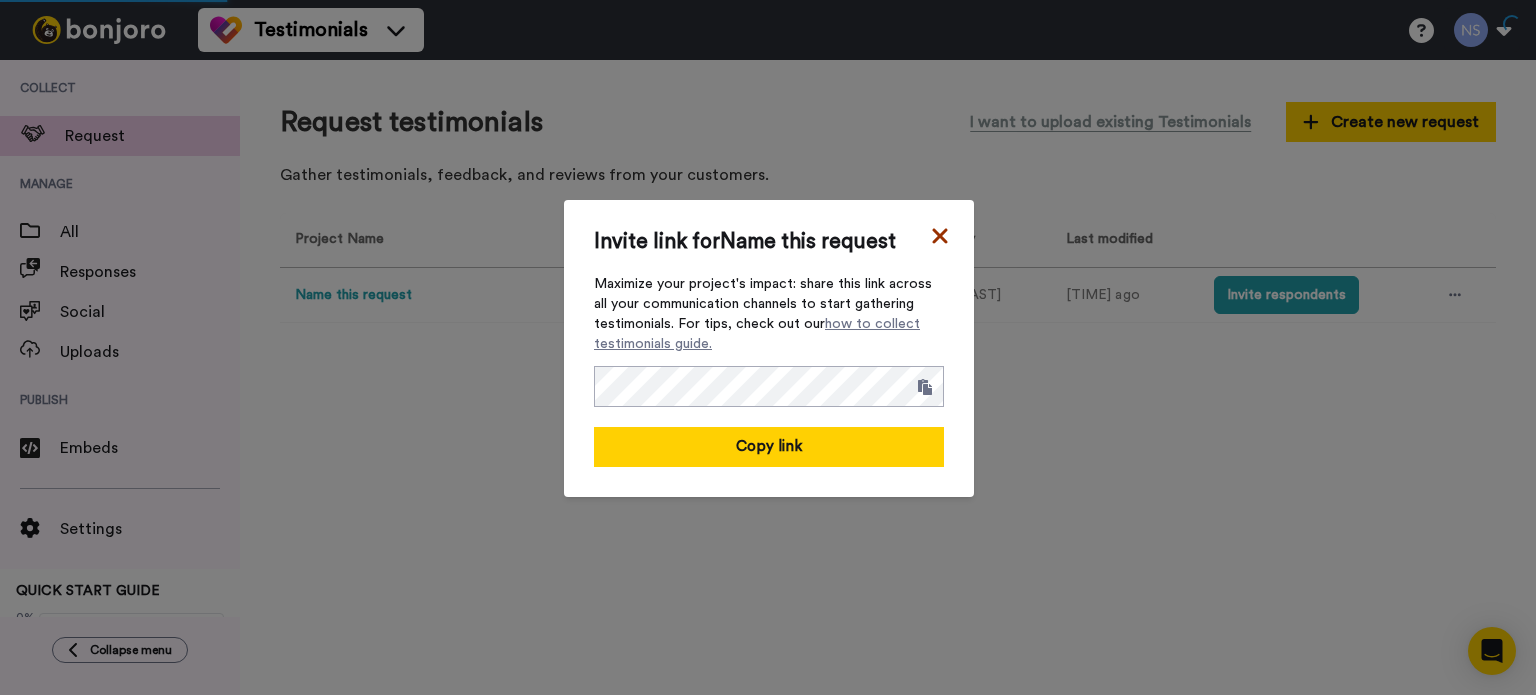 click 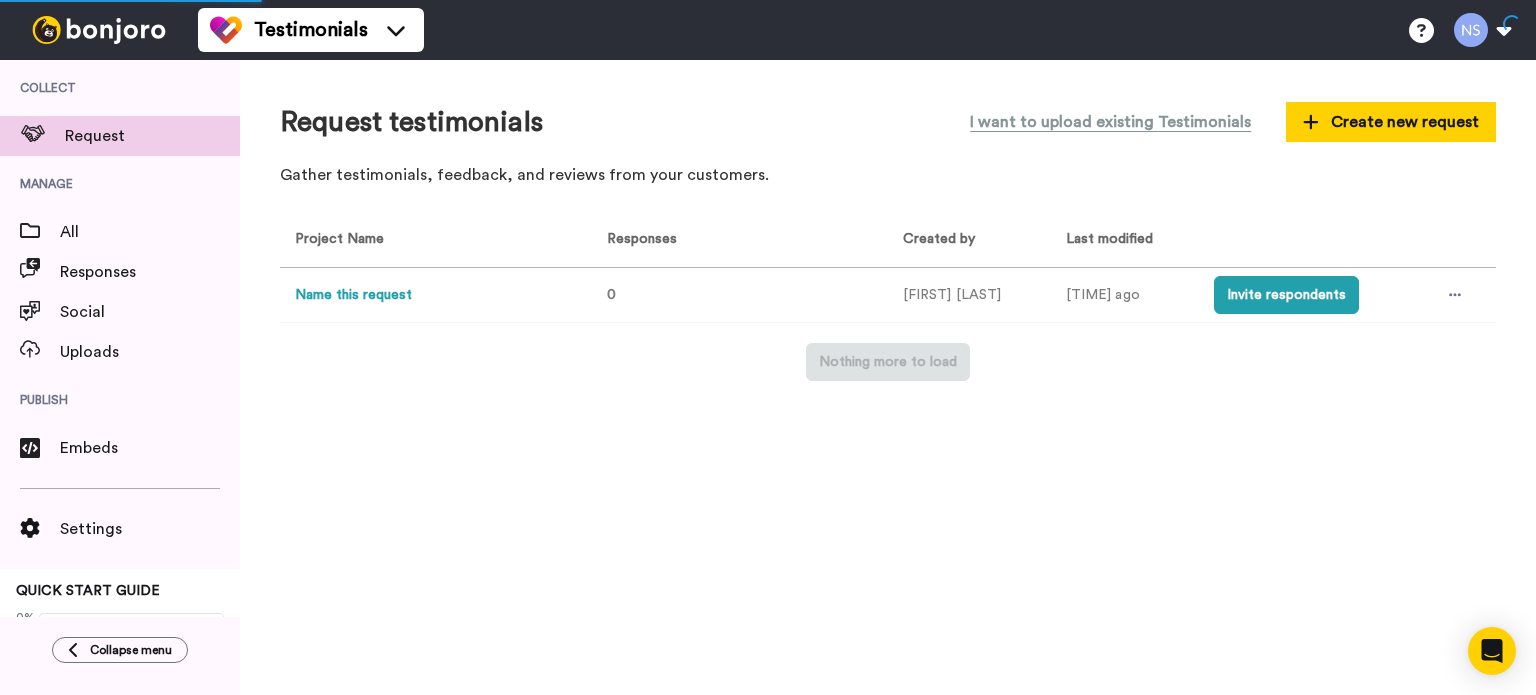 click on "Name this request" at bounding box center [353, 295] 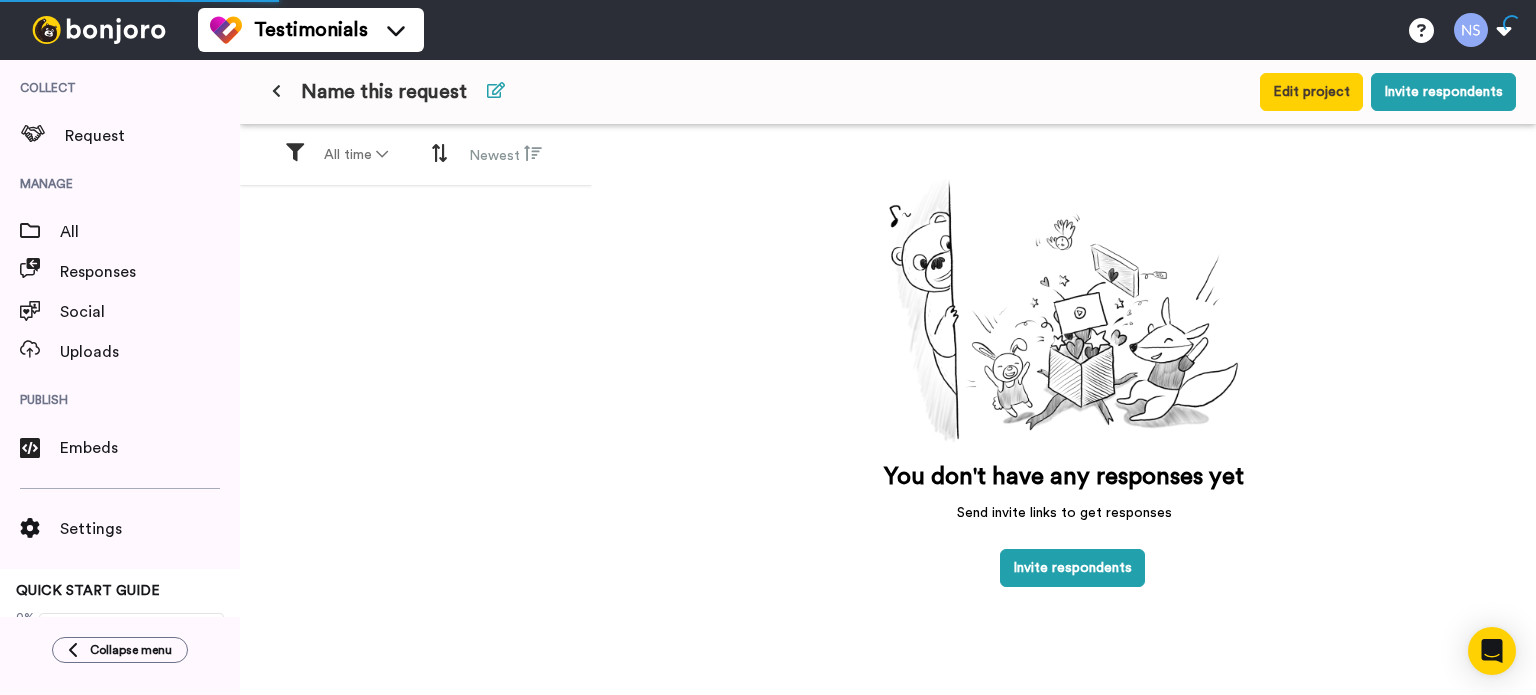 click at bounding box center [496, 90] 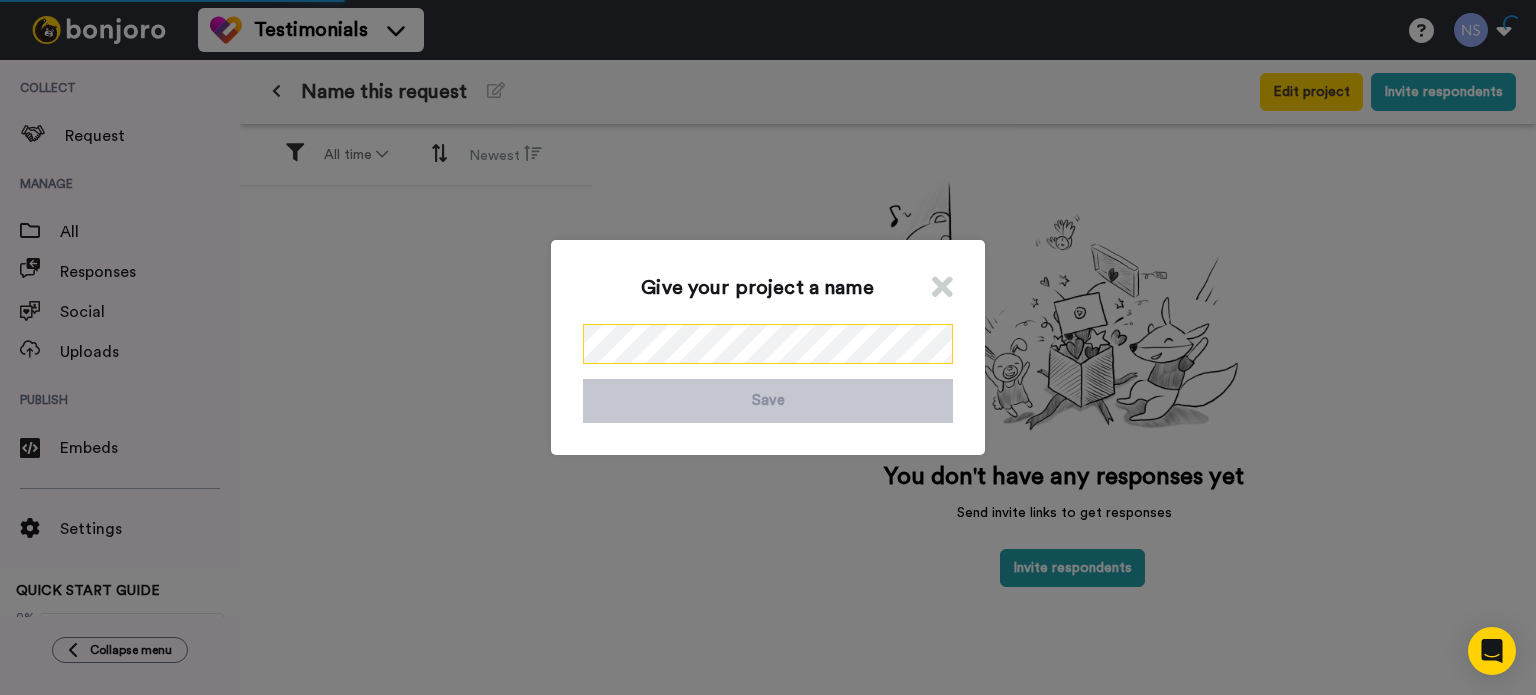 click on "Give your project a name Save" at bounding box center (768, 347) 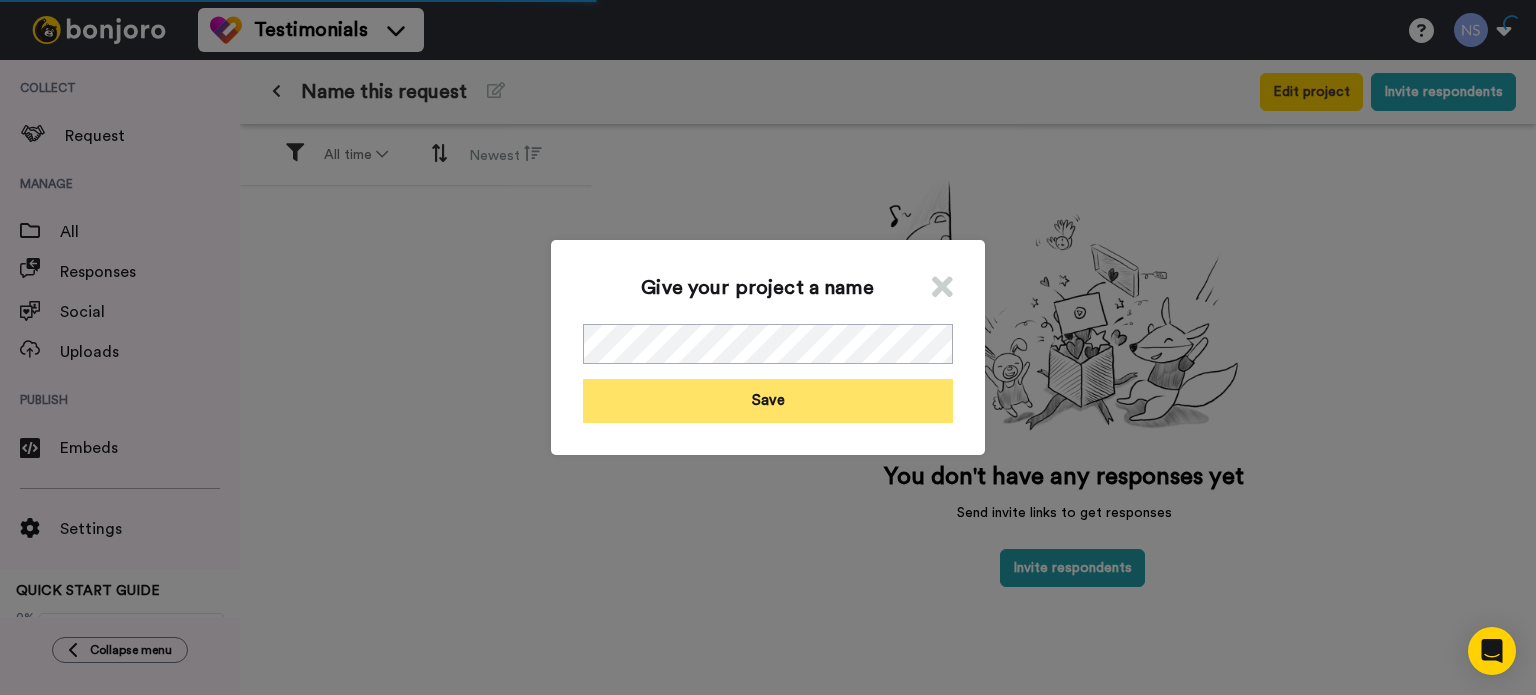 click on "Save" at bounding box center (768, 400) 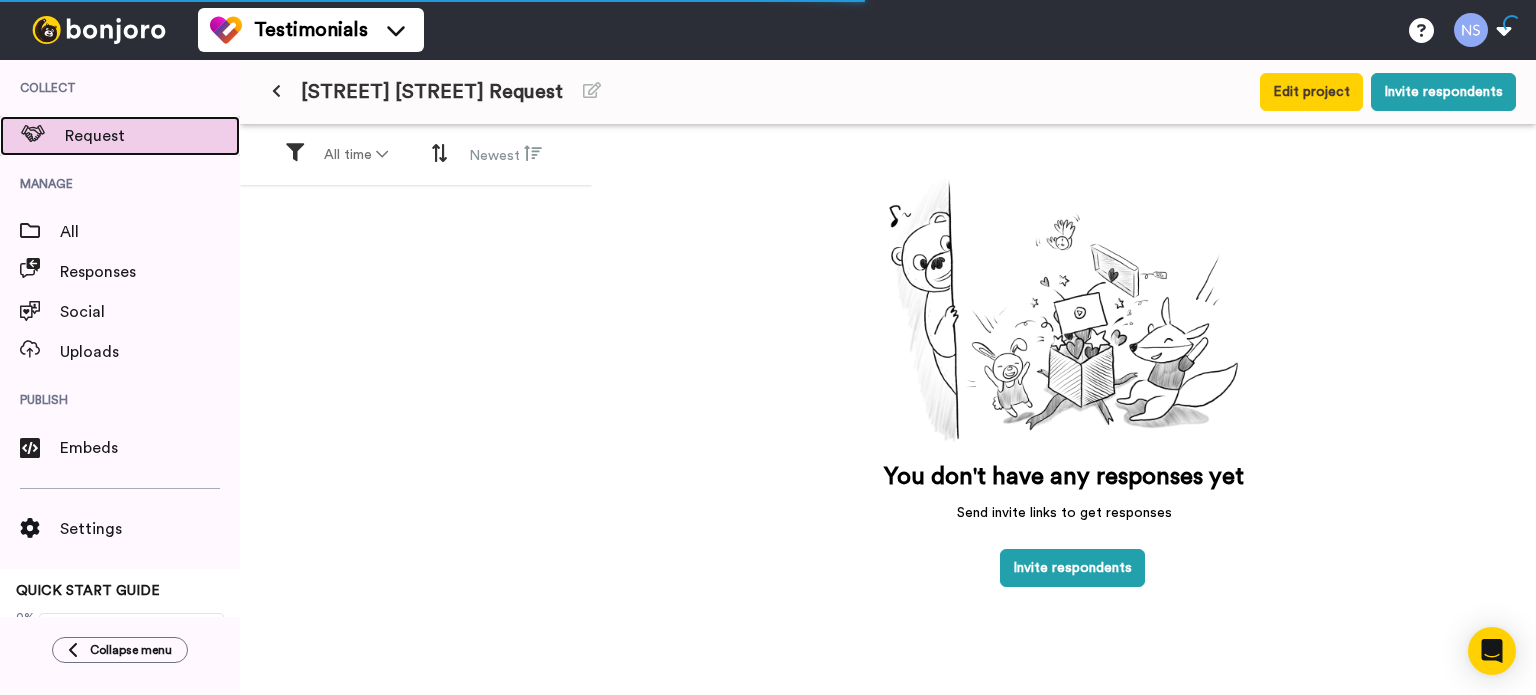 click on "Request" at bounding box center [152, 136] 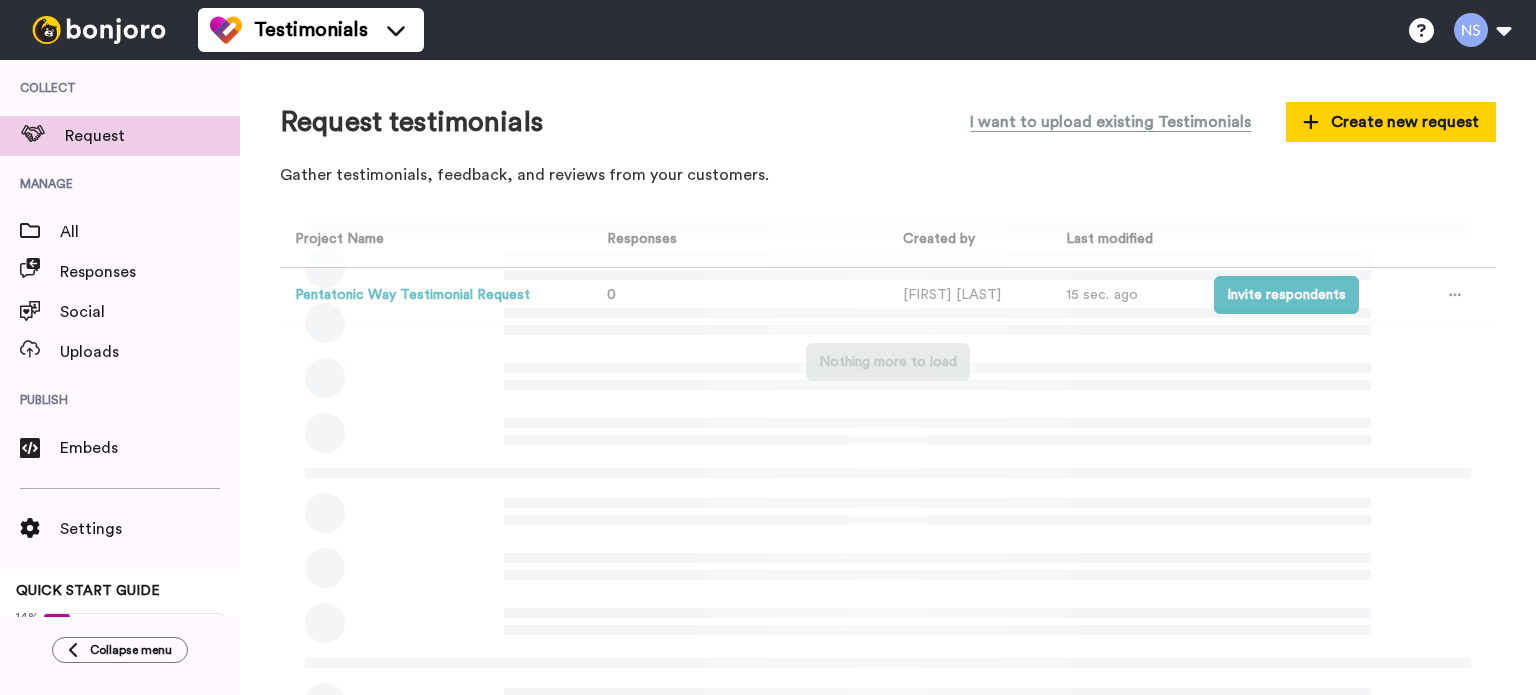 scroll, scrollTop: 0, scrollLeft: 0, axis: both 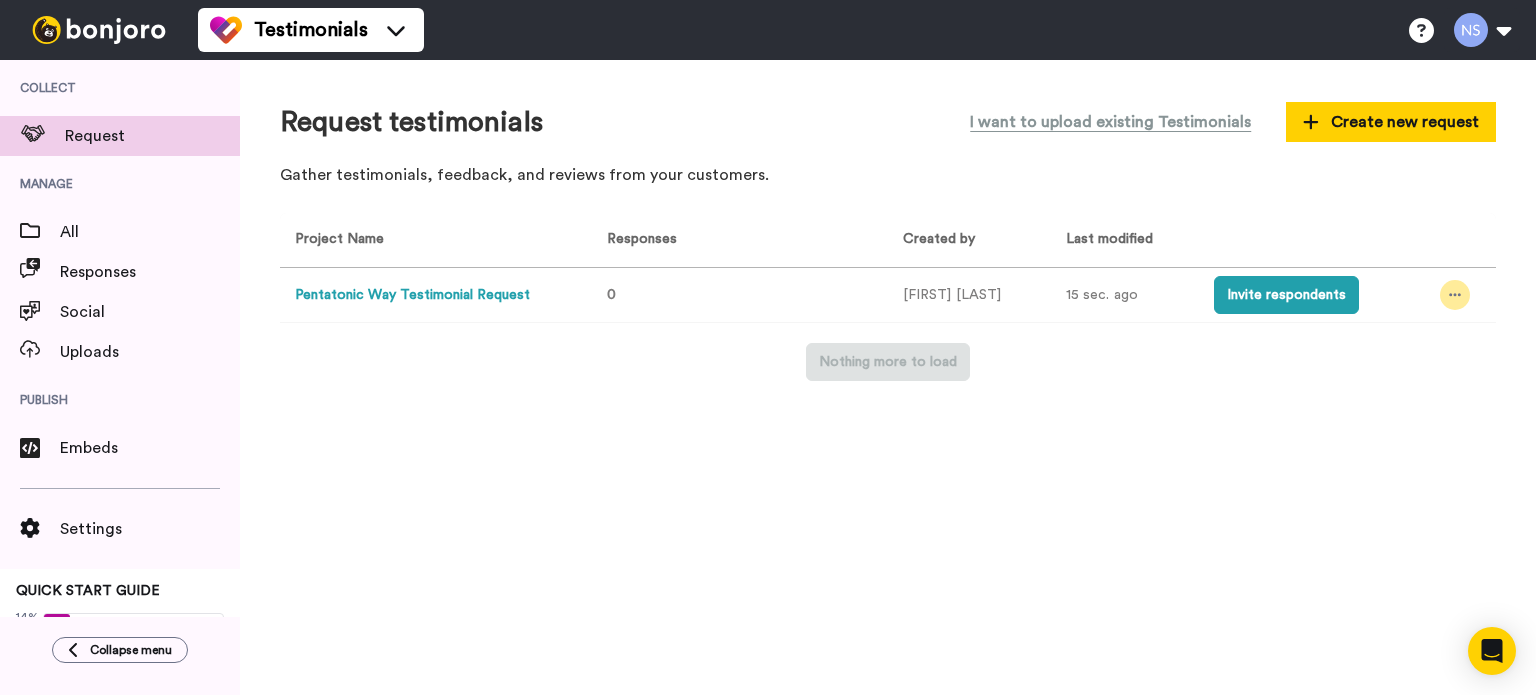 click at bounding box center [1455, 295] 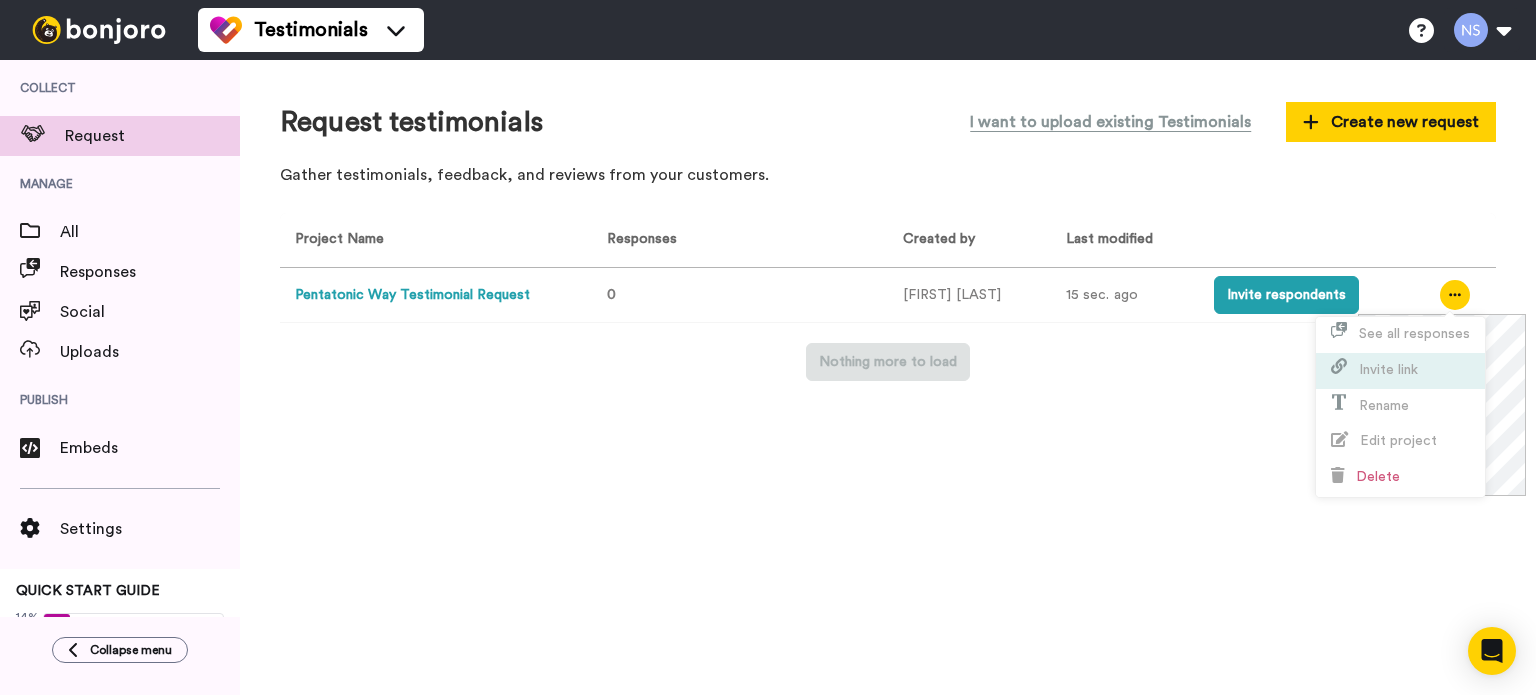 click on "Invite link" at bounding box center (1388, 370) 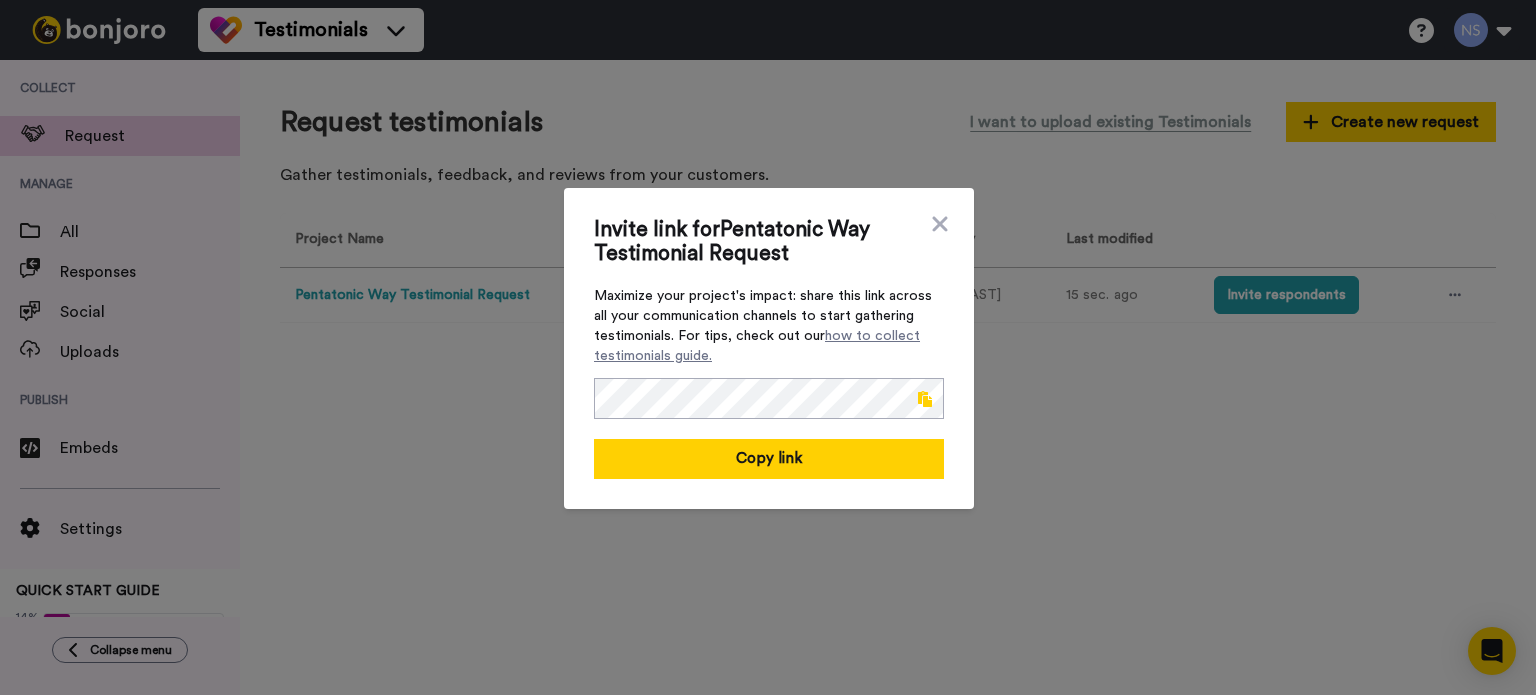 click at bounding box center (925, 399) 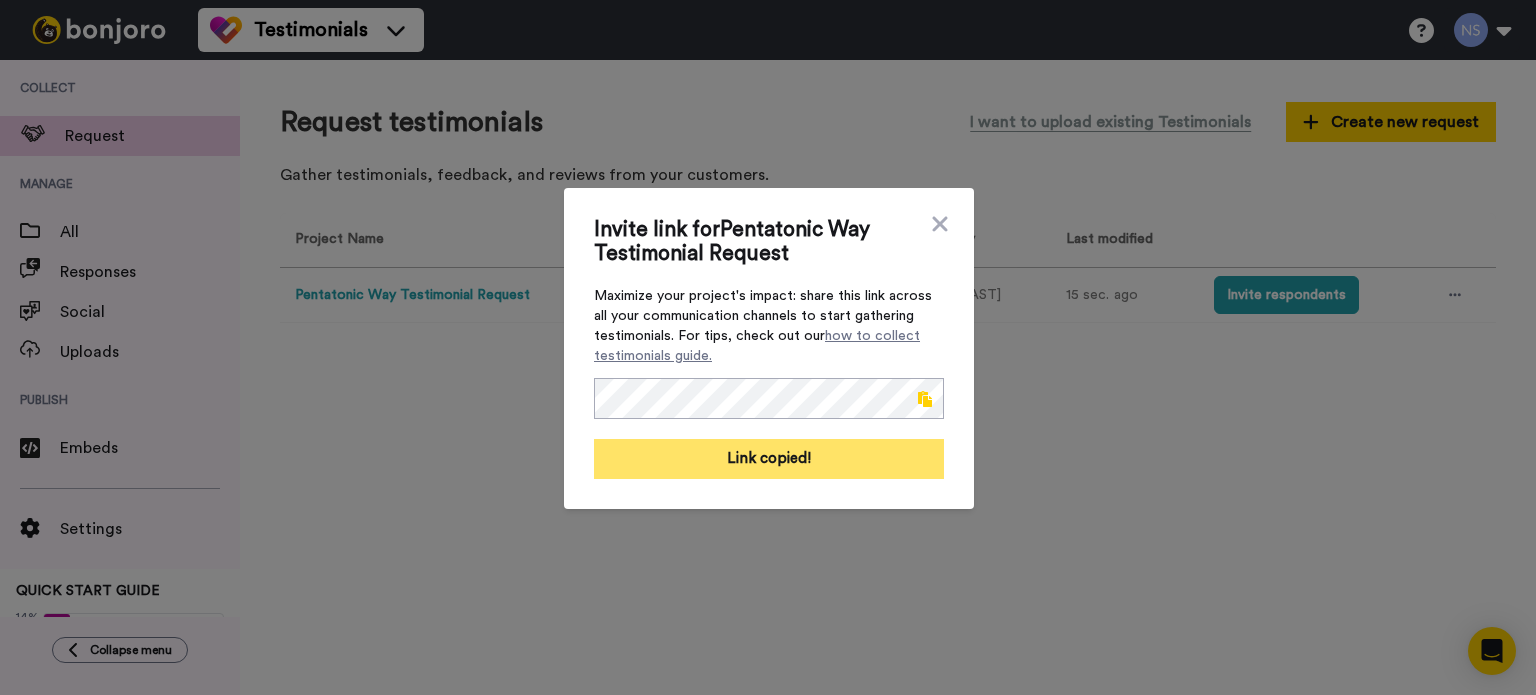 click on "Link copied!" at bounding box center [769, 459] 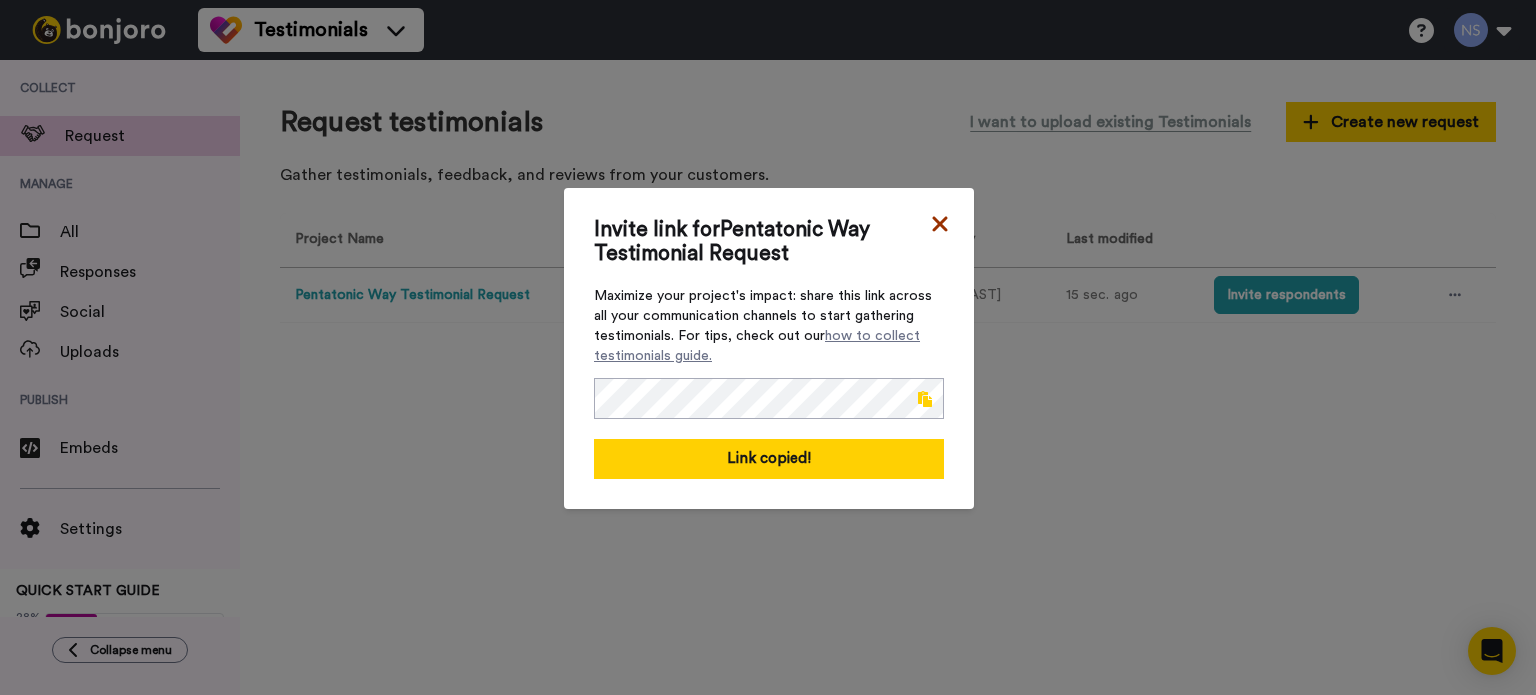 click 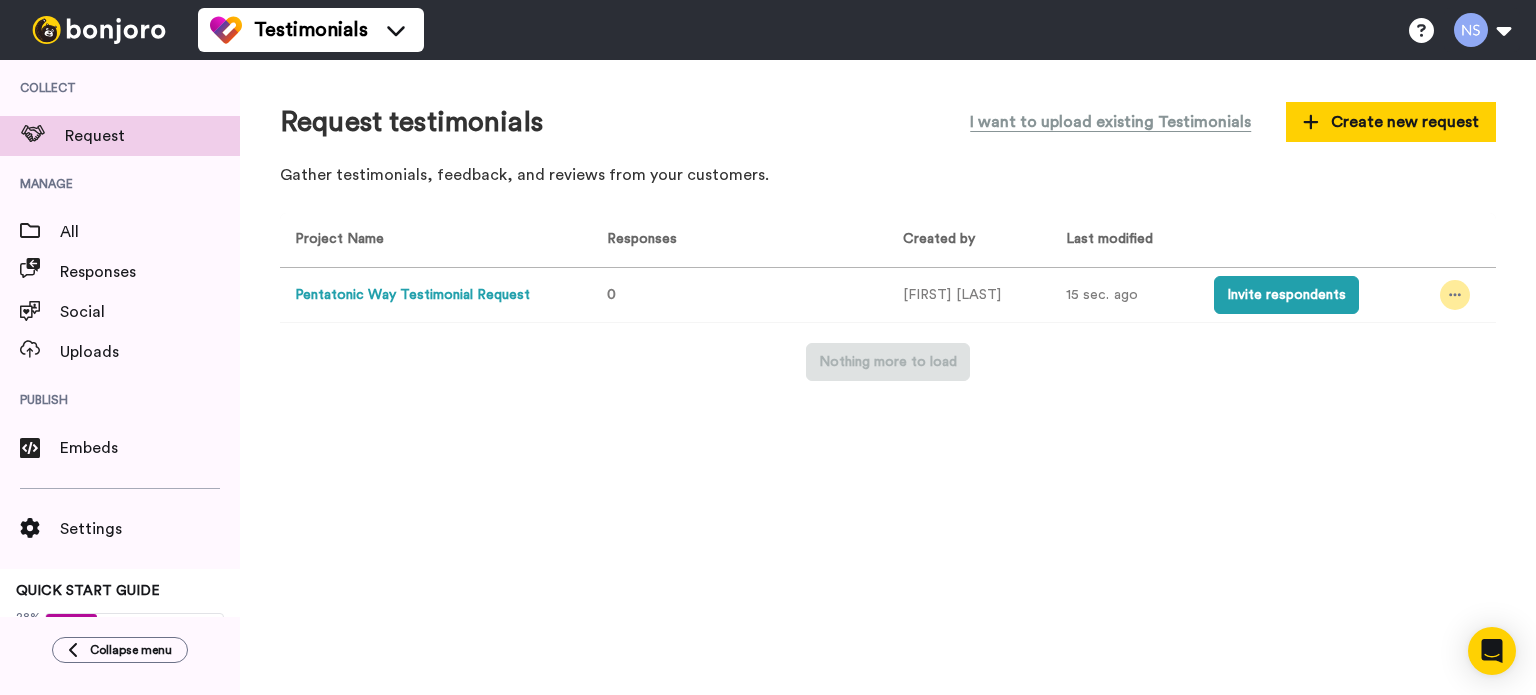 click at bounding box center [1455, 295] 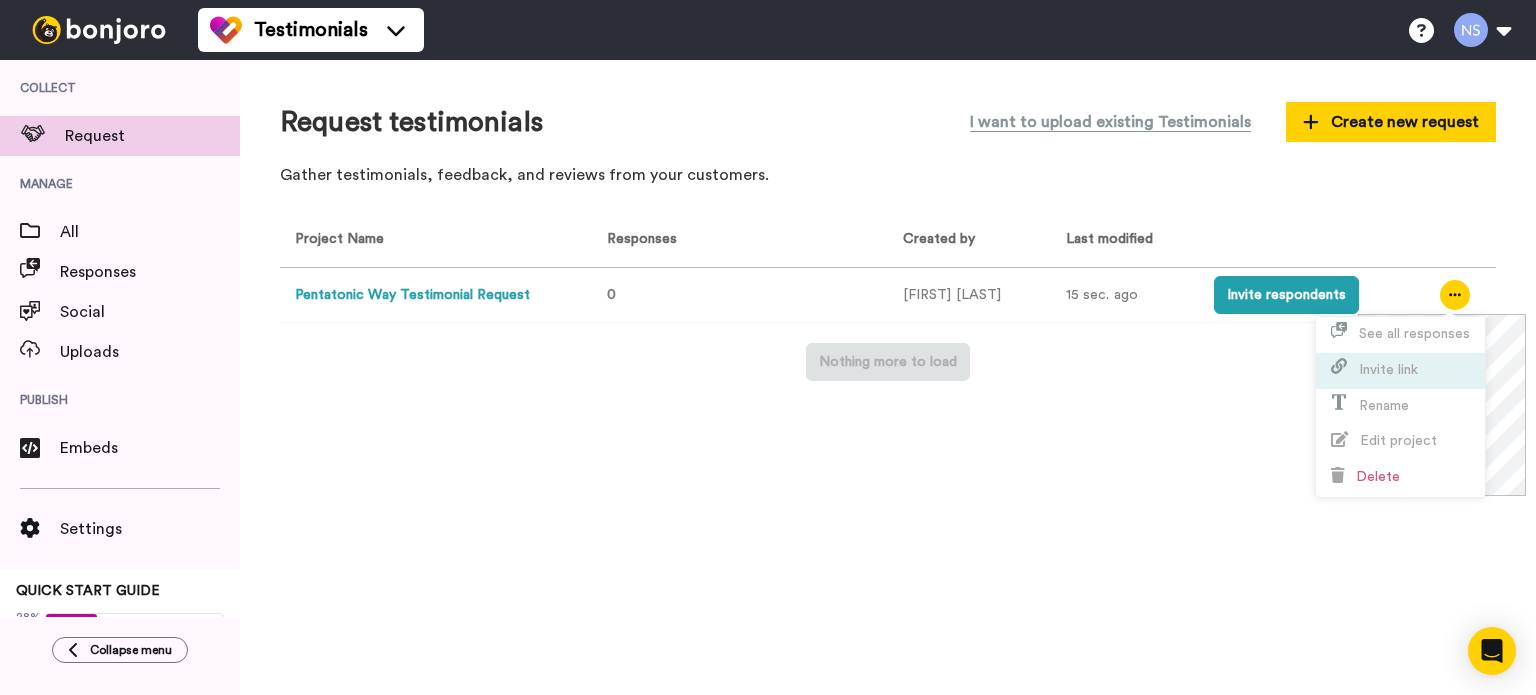 click on "Invite link" at bounding box center (1388, 370) 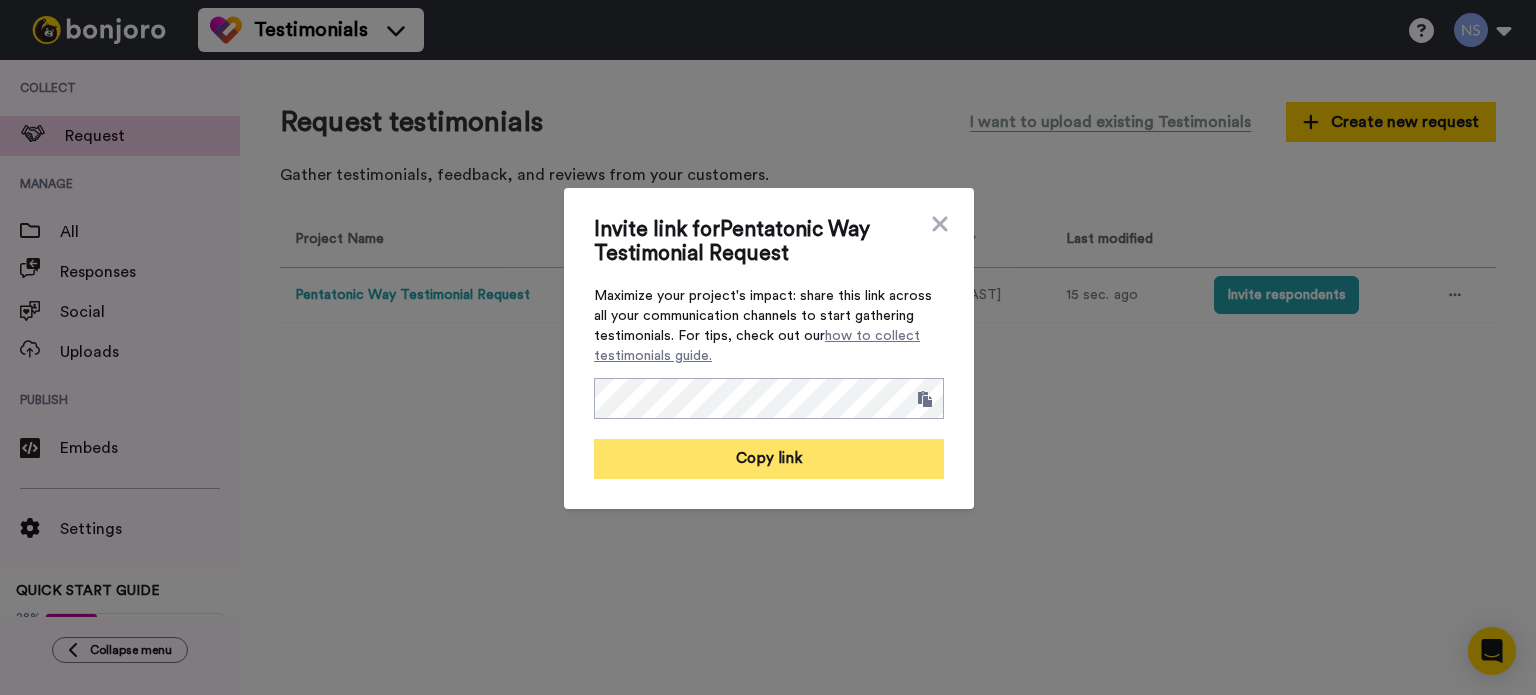click on "Copy link" at bounding box center (769, 459) 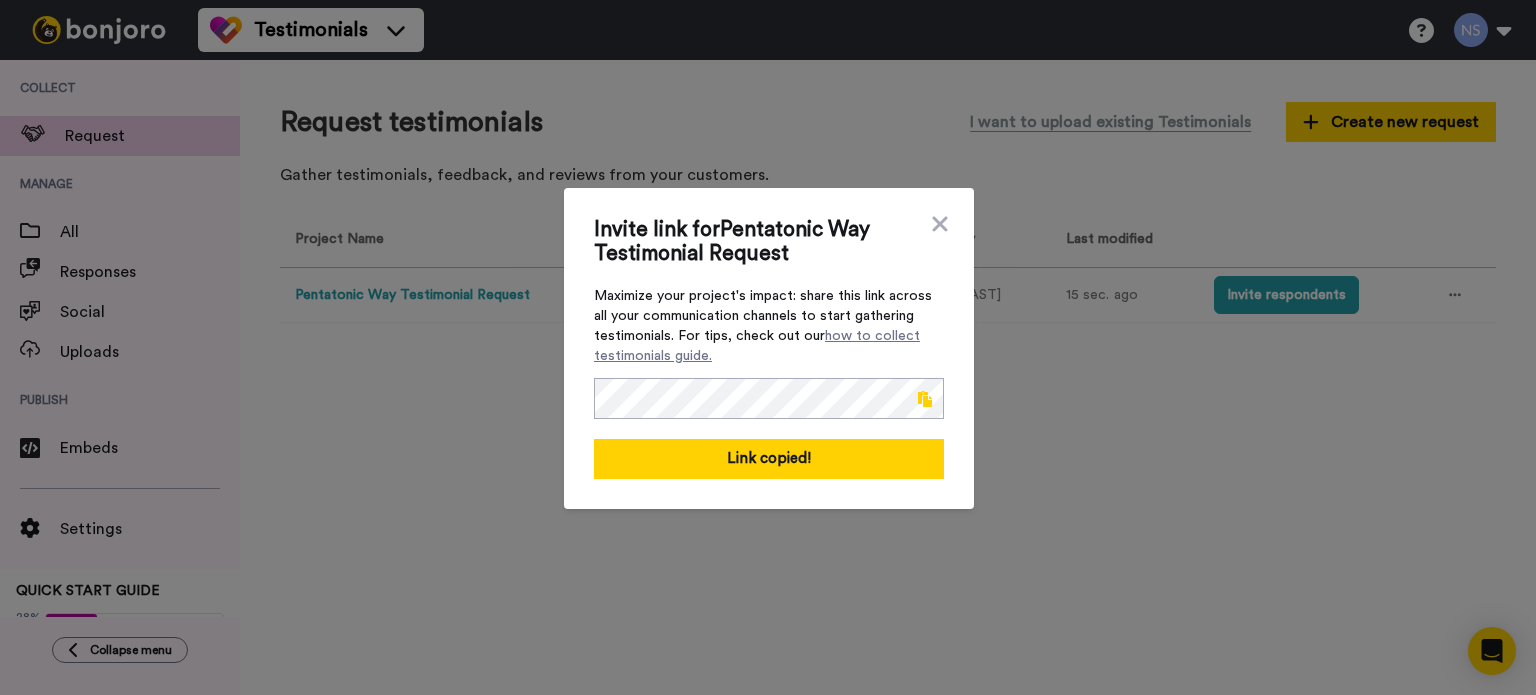 click on "Invite link for  Pentatonic Way Testimonial Request Maximize your project's impact: share this link across all your communication channels to start gathering testimonials. For tips, check out our  how to collect testimonials guide. Link copied!" at bounding box center [768, 347] 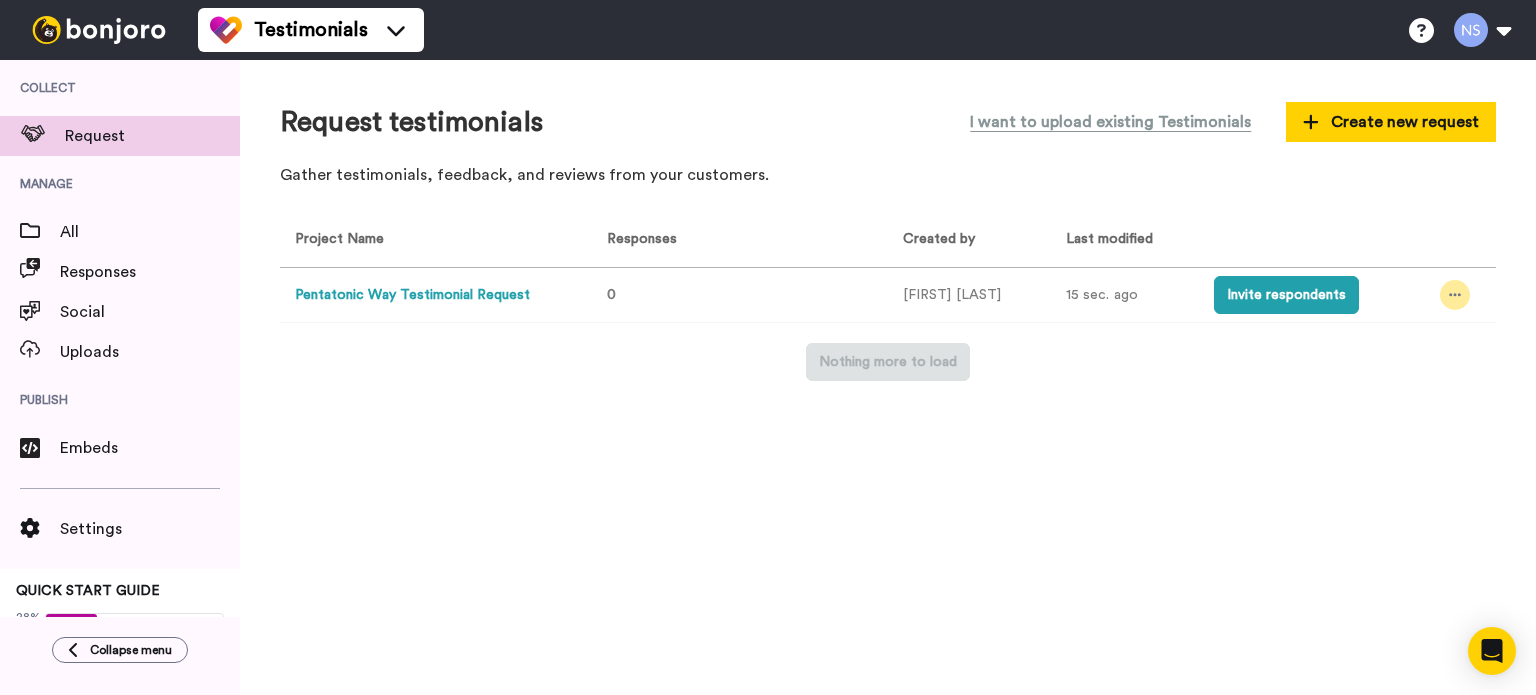 click 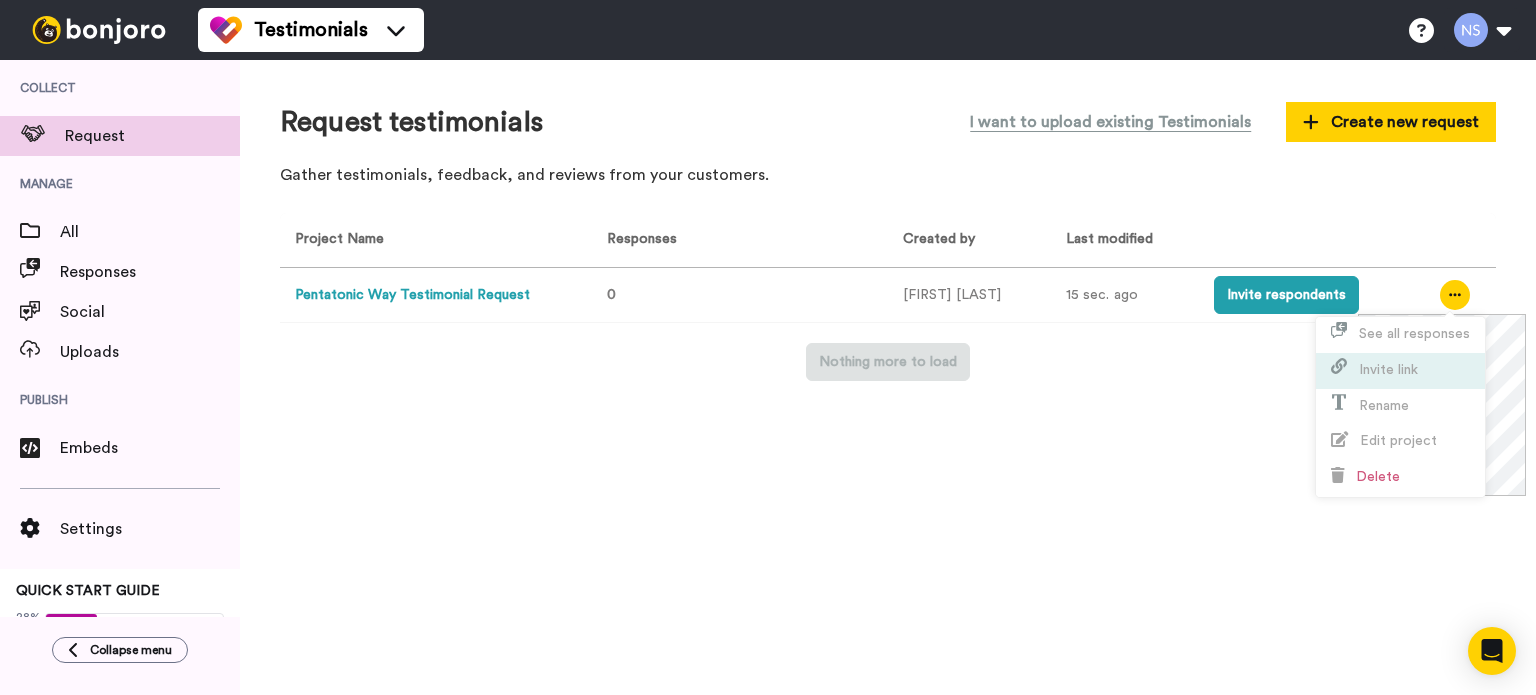 click on "Invite link" at bounding box center [1374, 369] 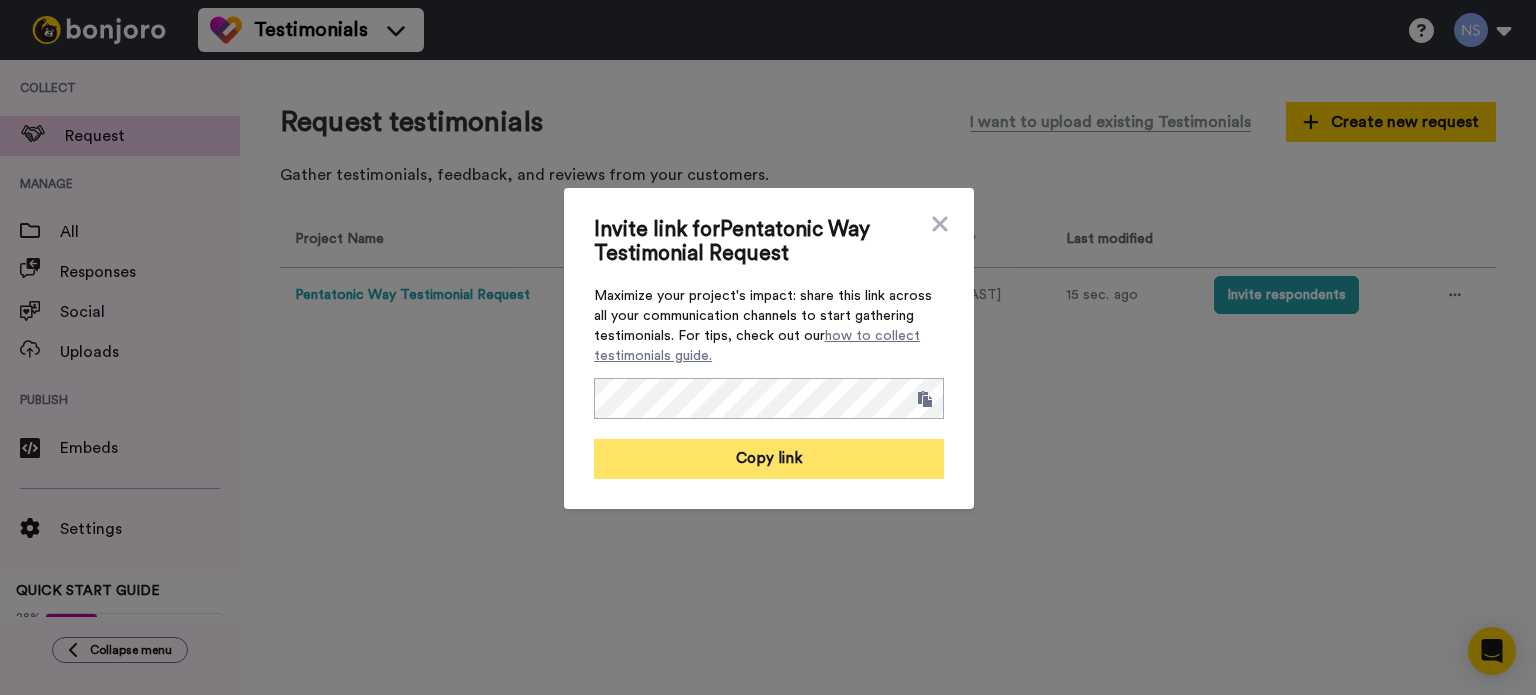 click on "Copy link" at bounding box center (769, 459) 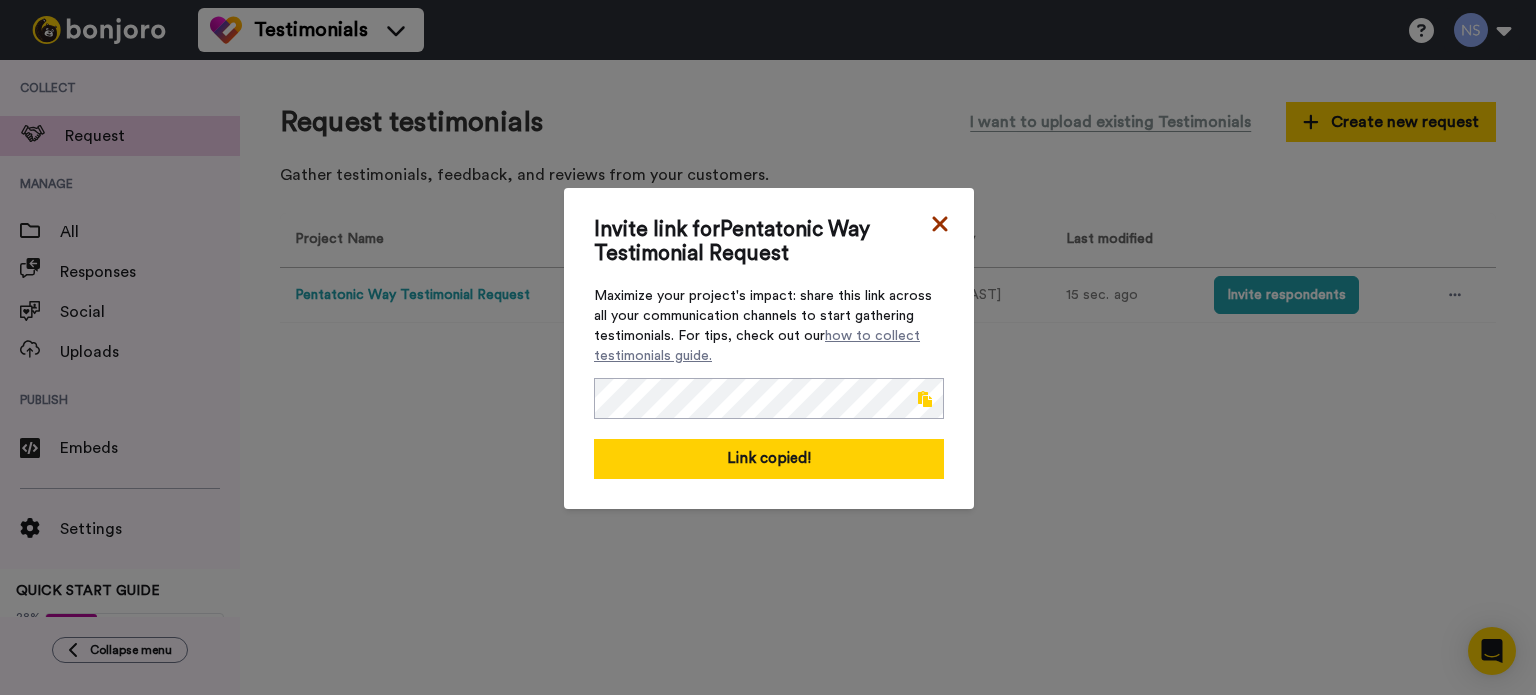 click 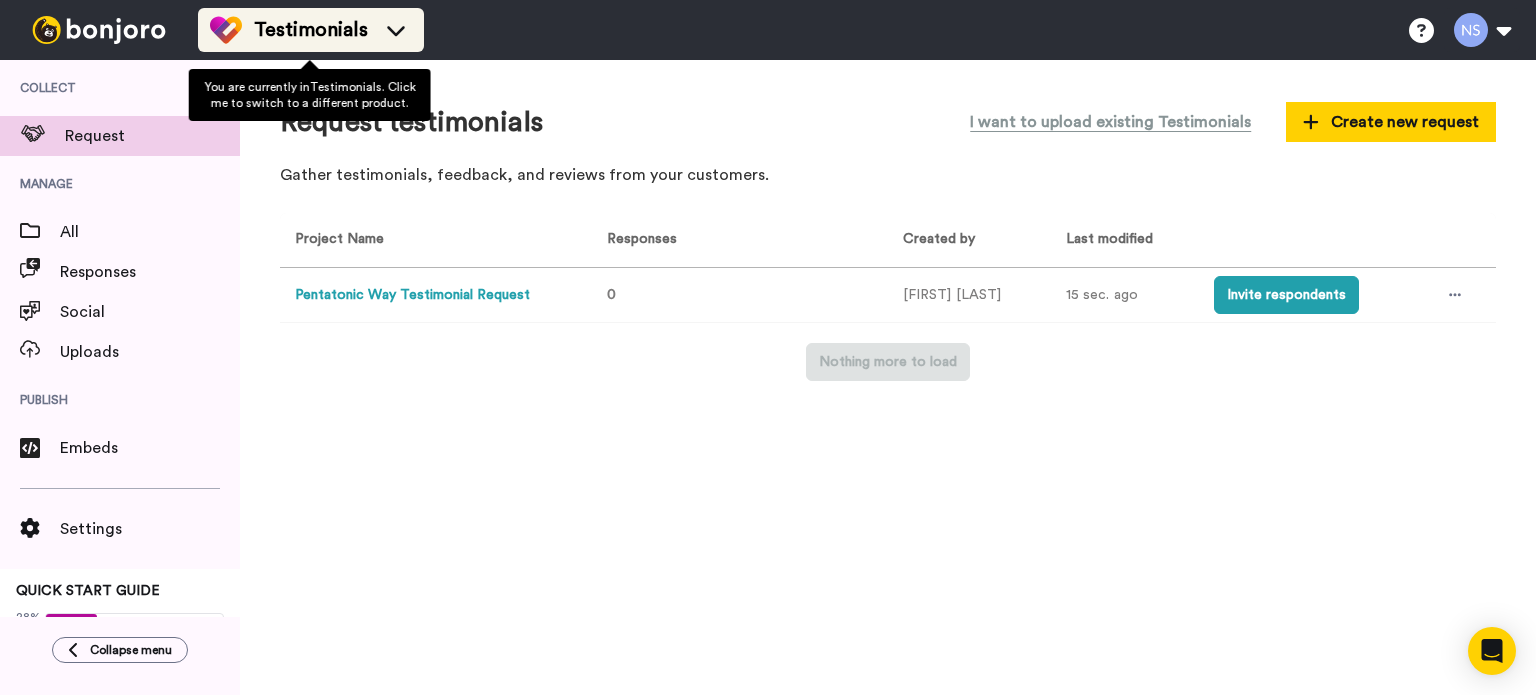 click 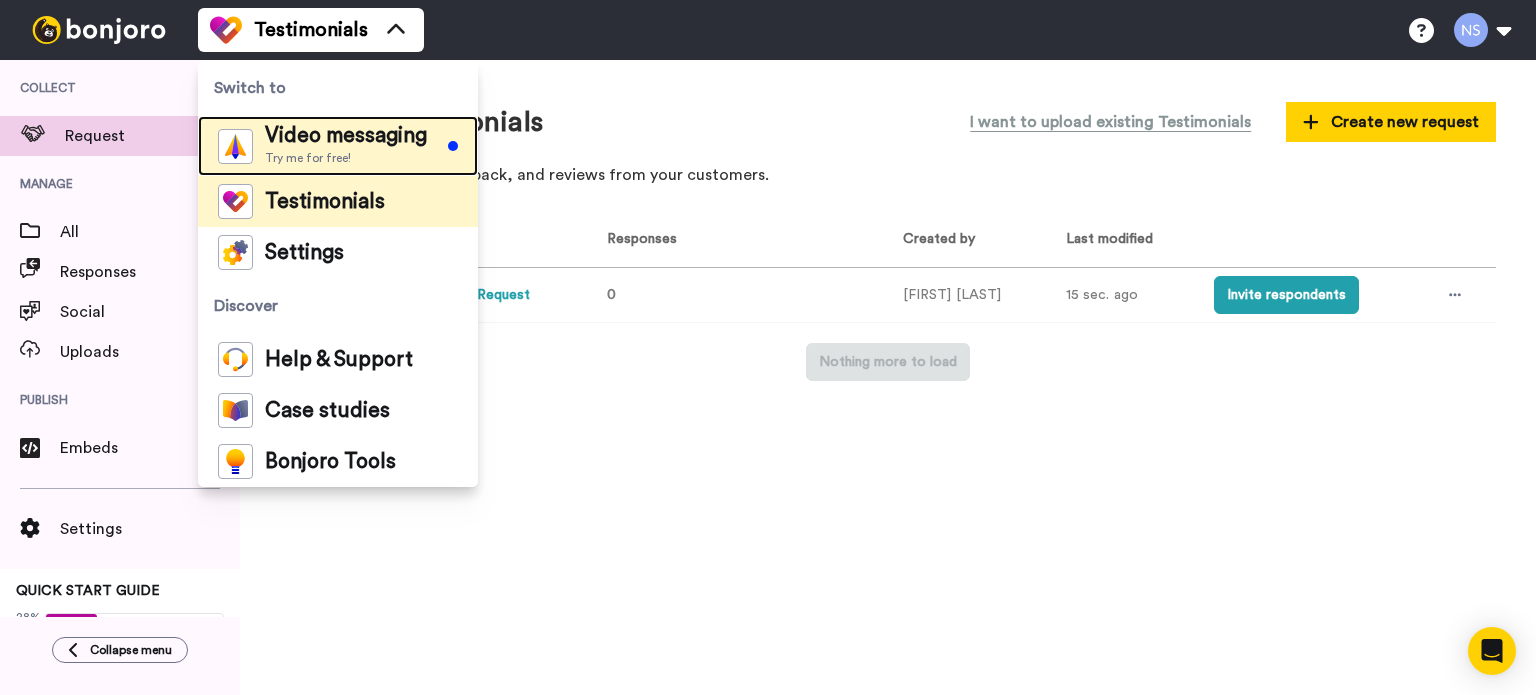 click on "Video messaging" at bounding box center (346, 136) 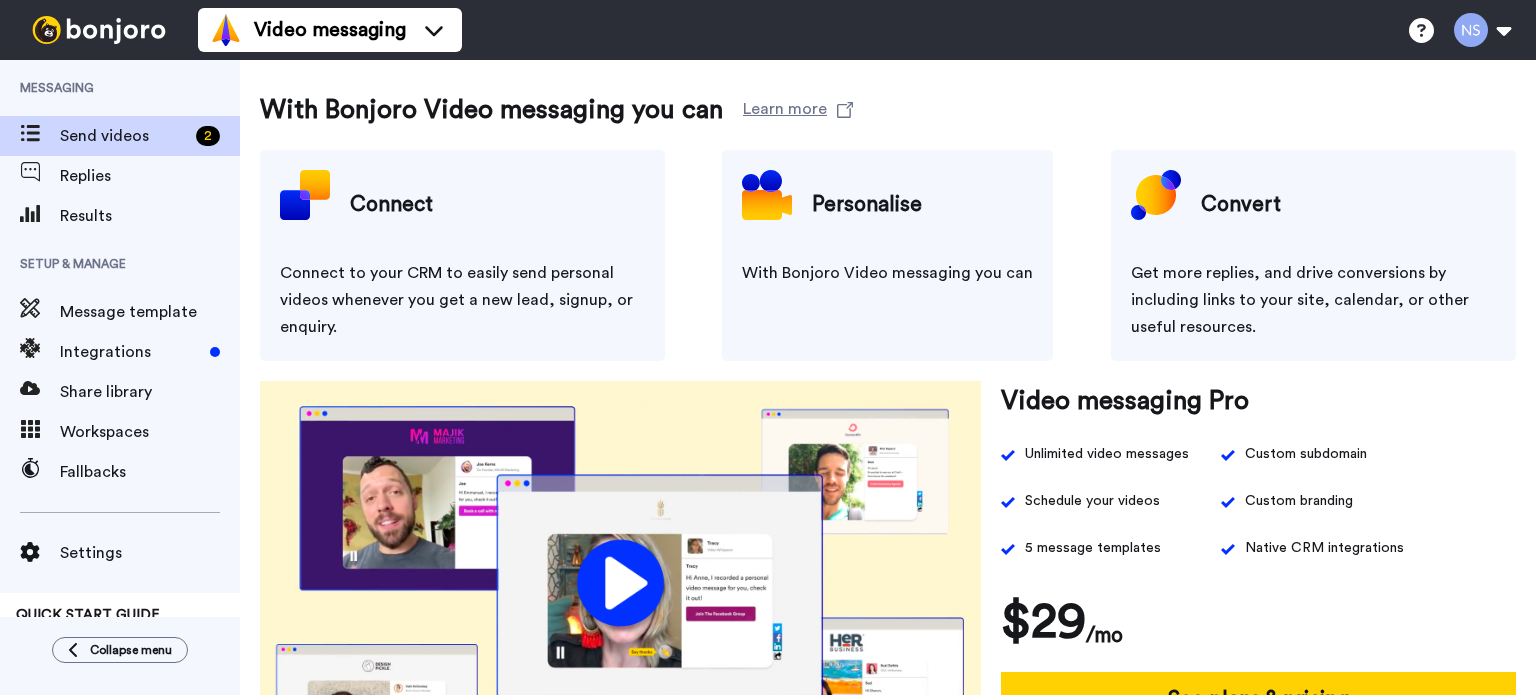 scroll, scrollTop: 0, scrollLeft: 0, axis: both 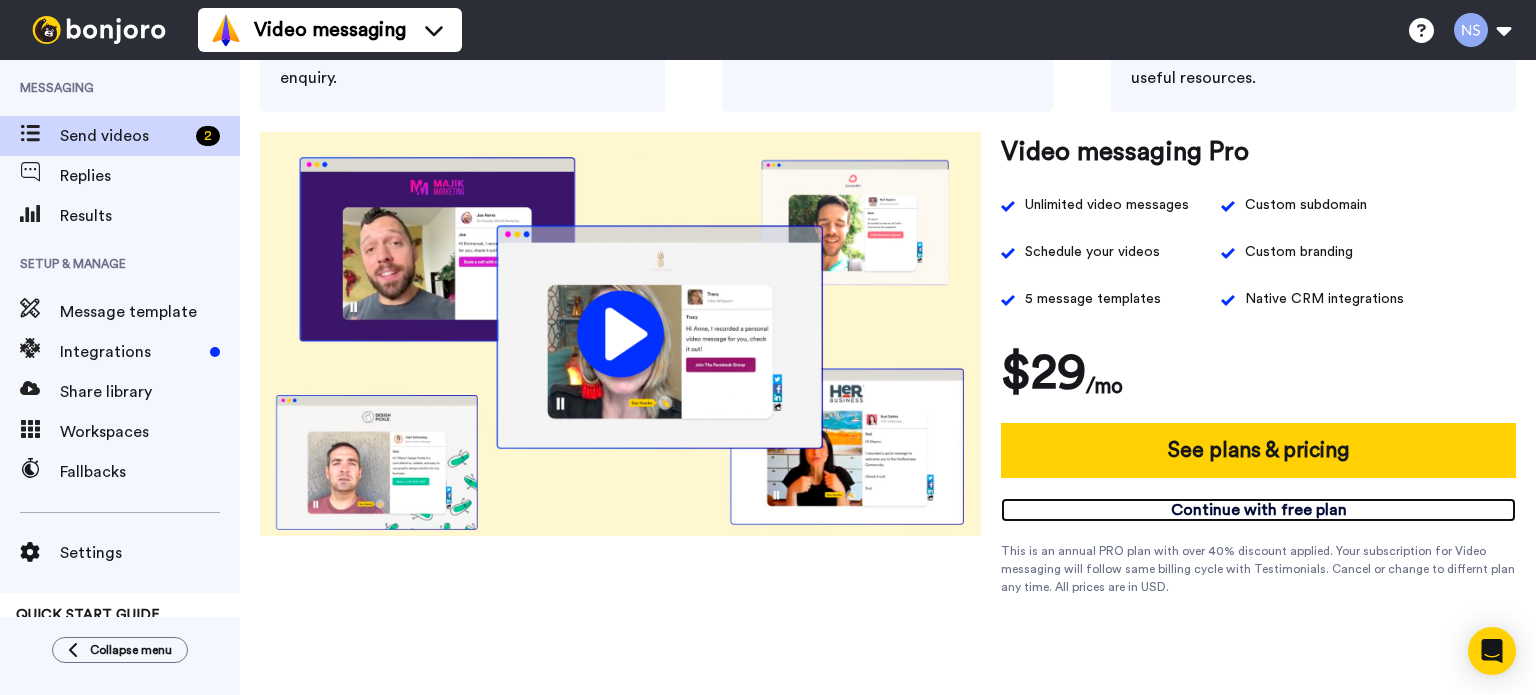 click on "Continue with free plan" at bounding box center [1258, 510] 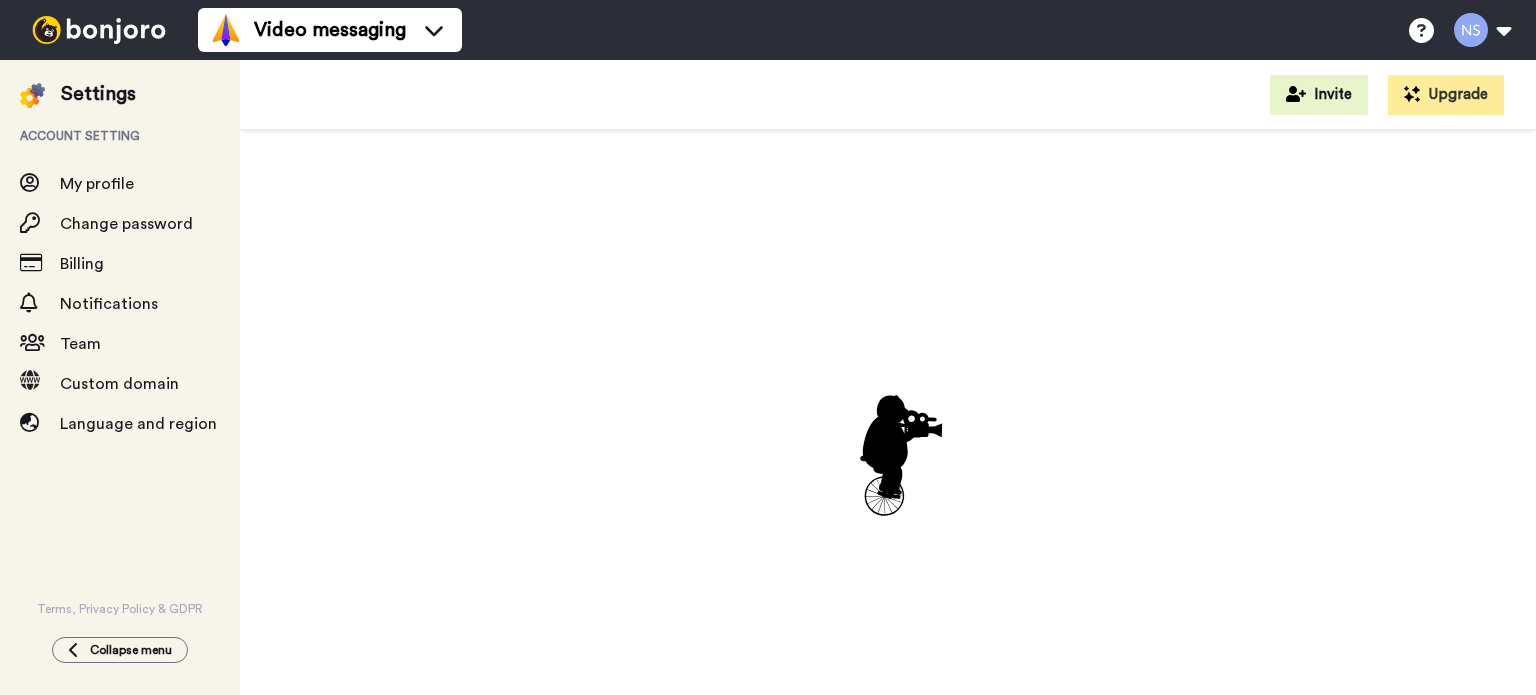 scroll, scrollTop: 0, scrollLeft: 0, axis: both 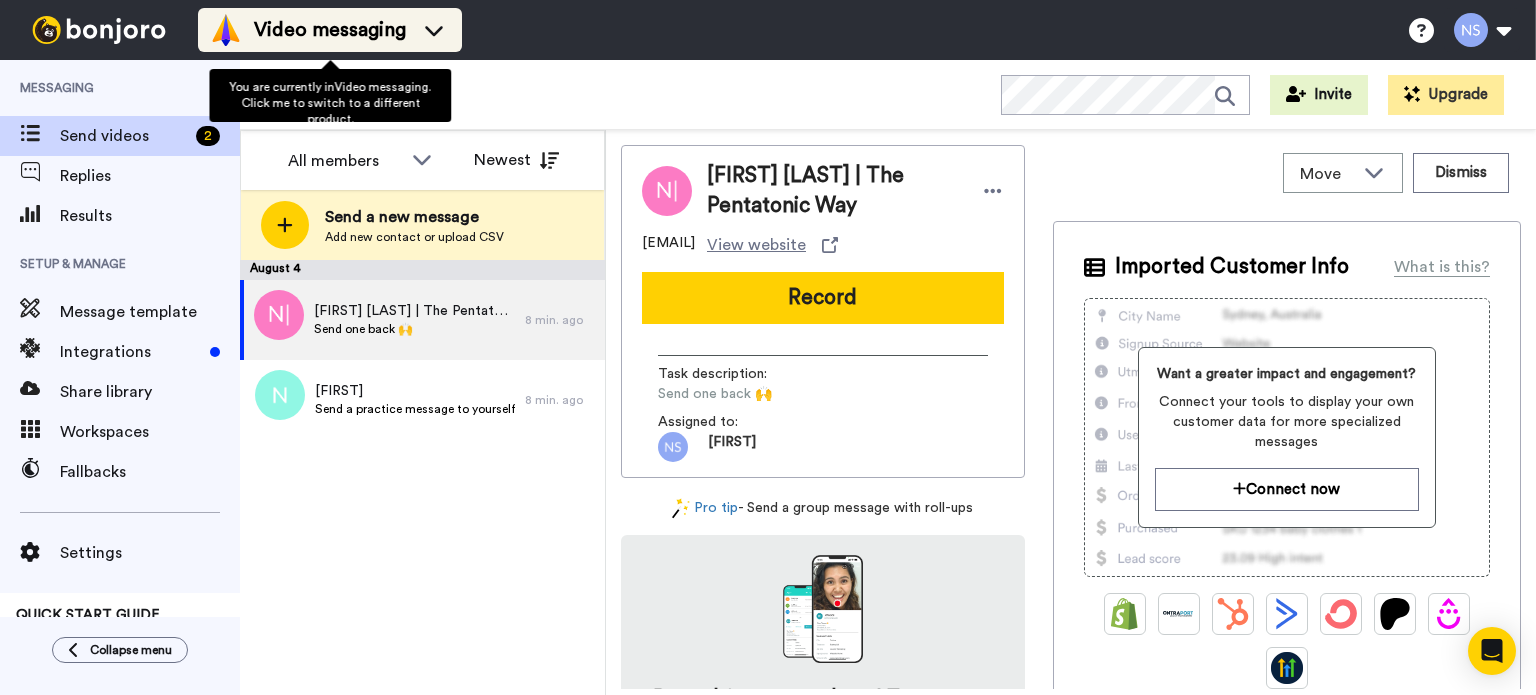 click 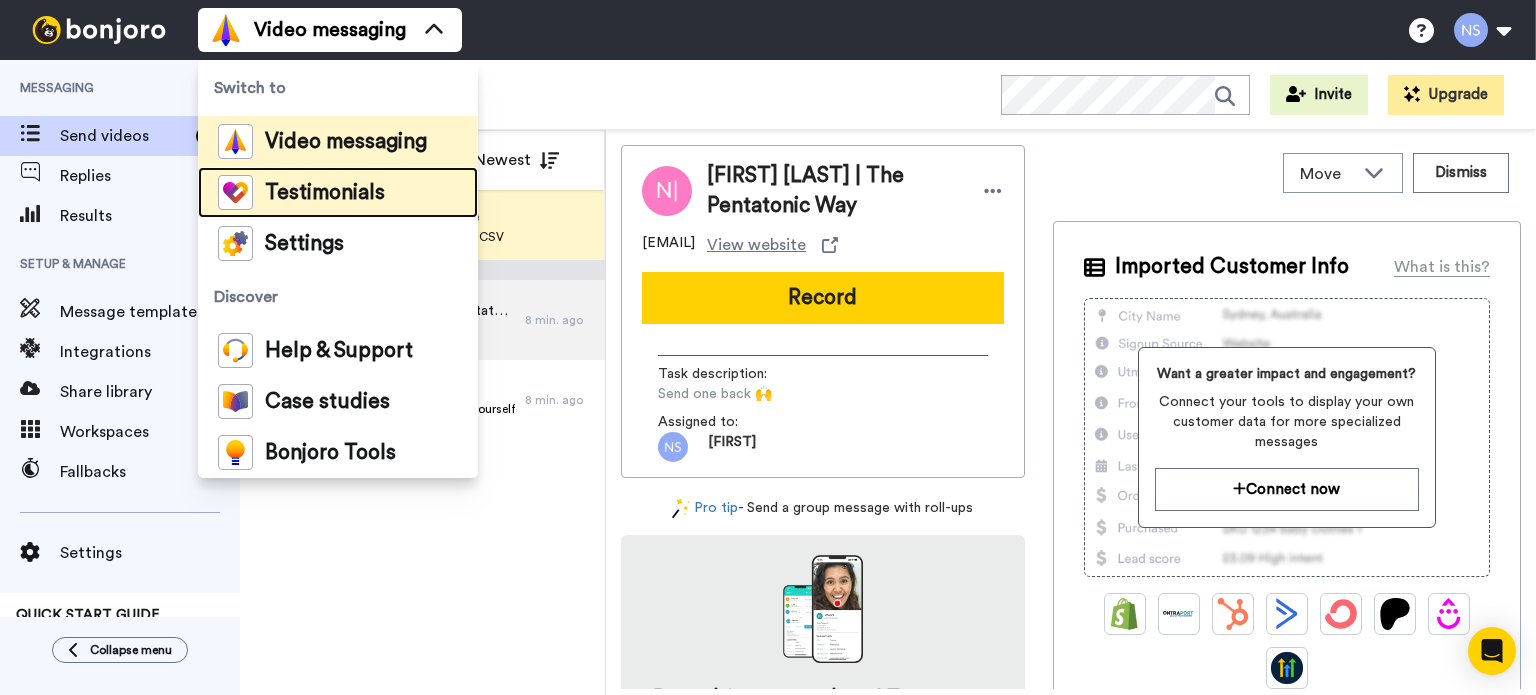 click on "Testimonials" at bounding box center [325, 193] 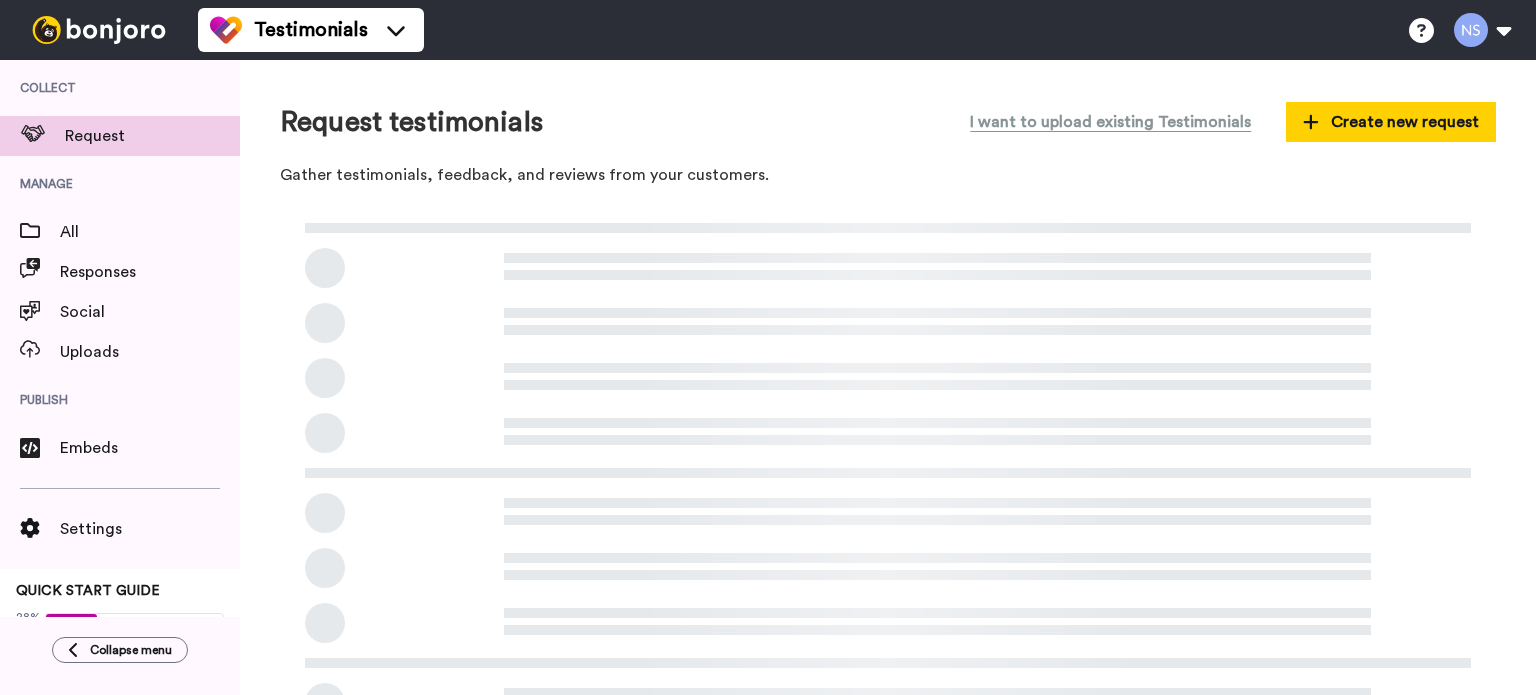 scroll, scrollTop: 0, scrollLeft: 0, axis: both 